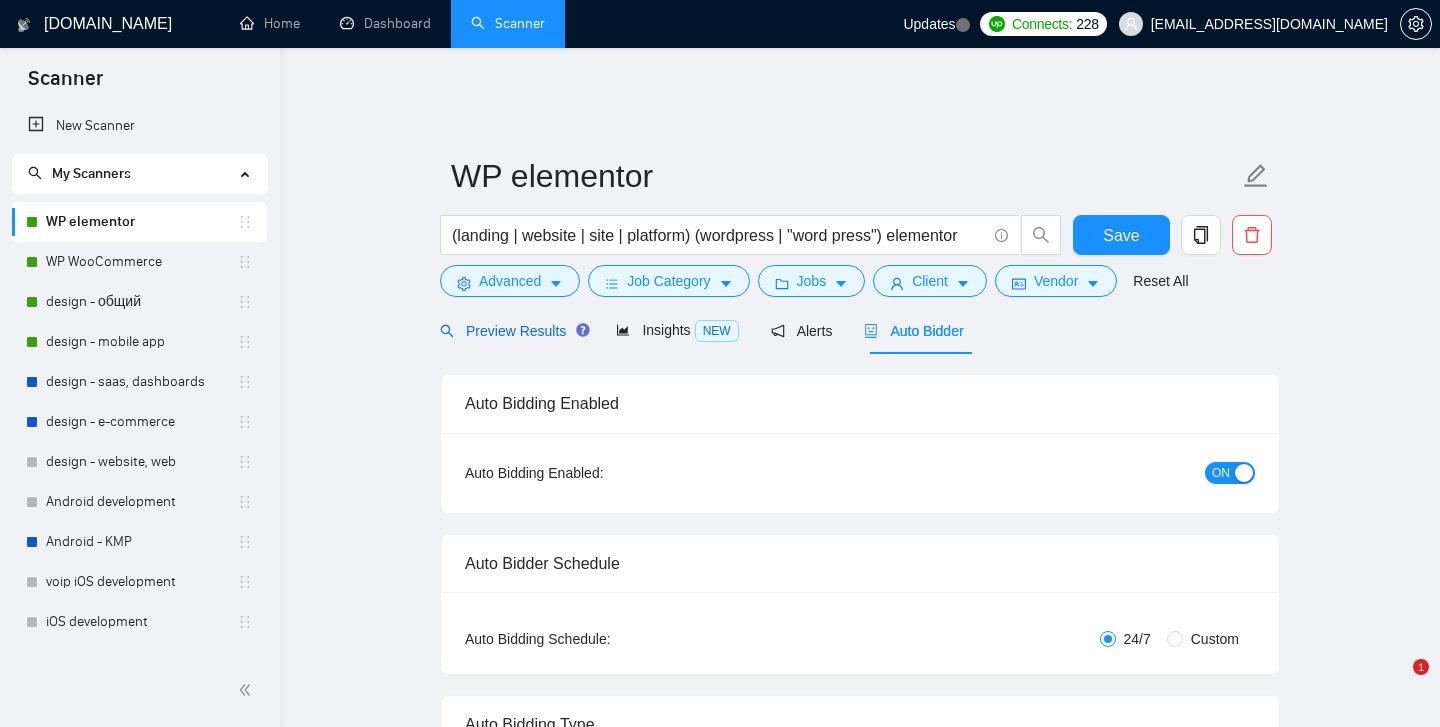 click on "Preview Results" at bounding box center (512, 331) 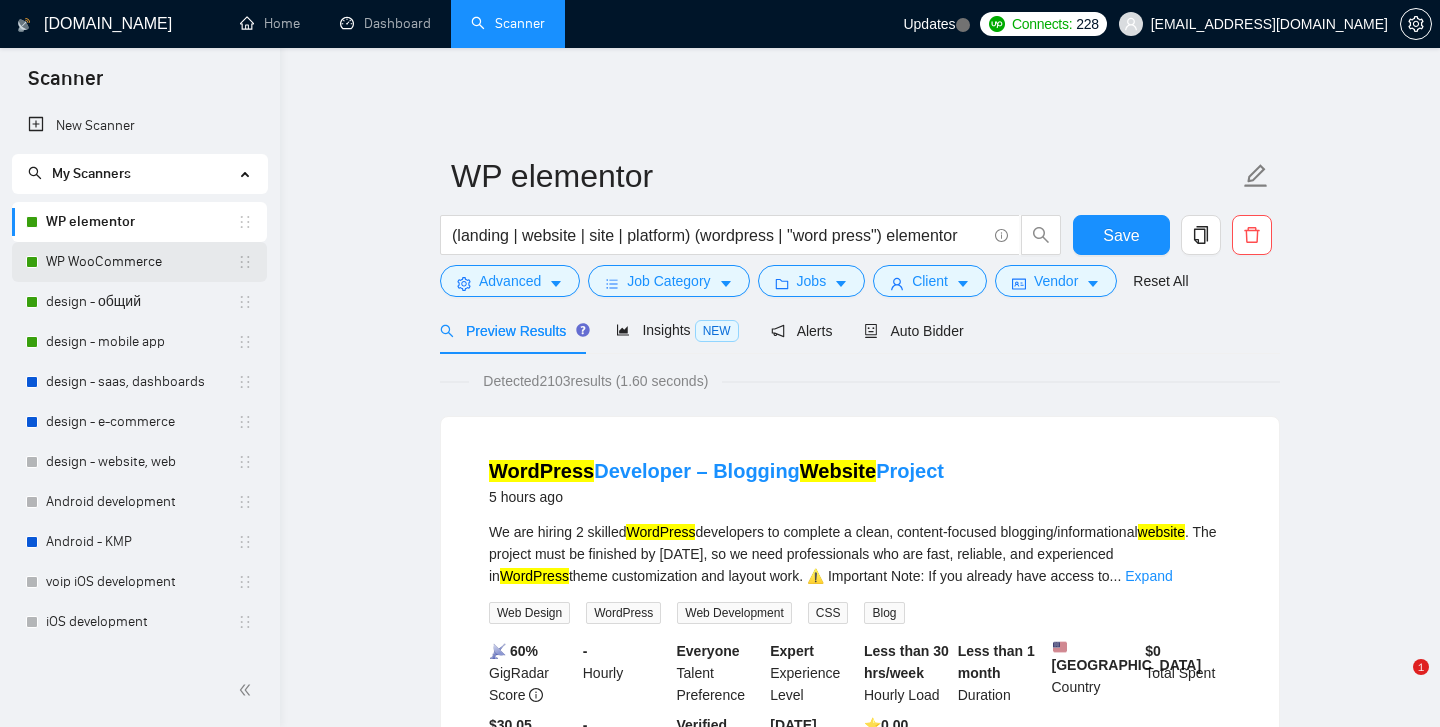 click on "WP WooCommerce" at bounding box center (141, 262) 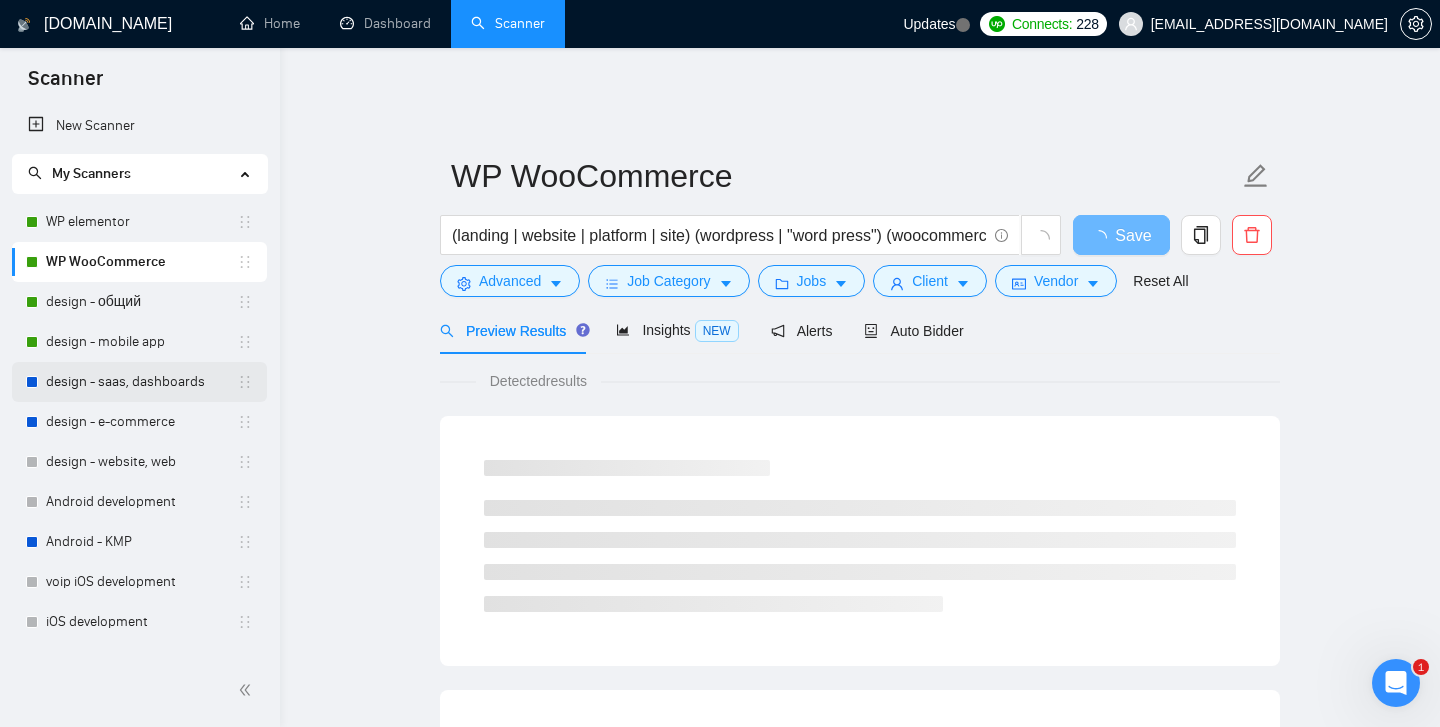 scroll, scrollTop: 0, scrollLeft: 0, axis: both 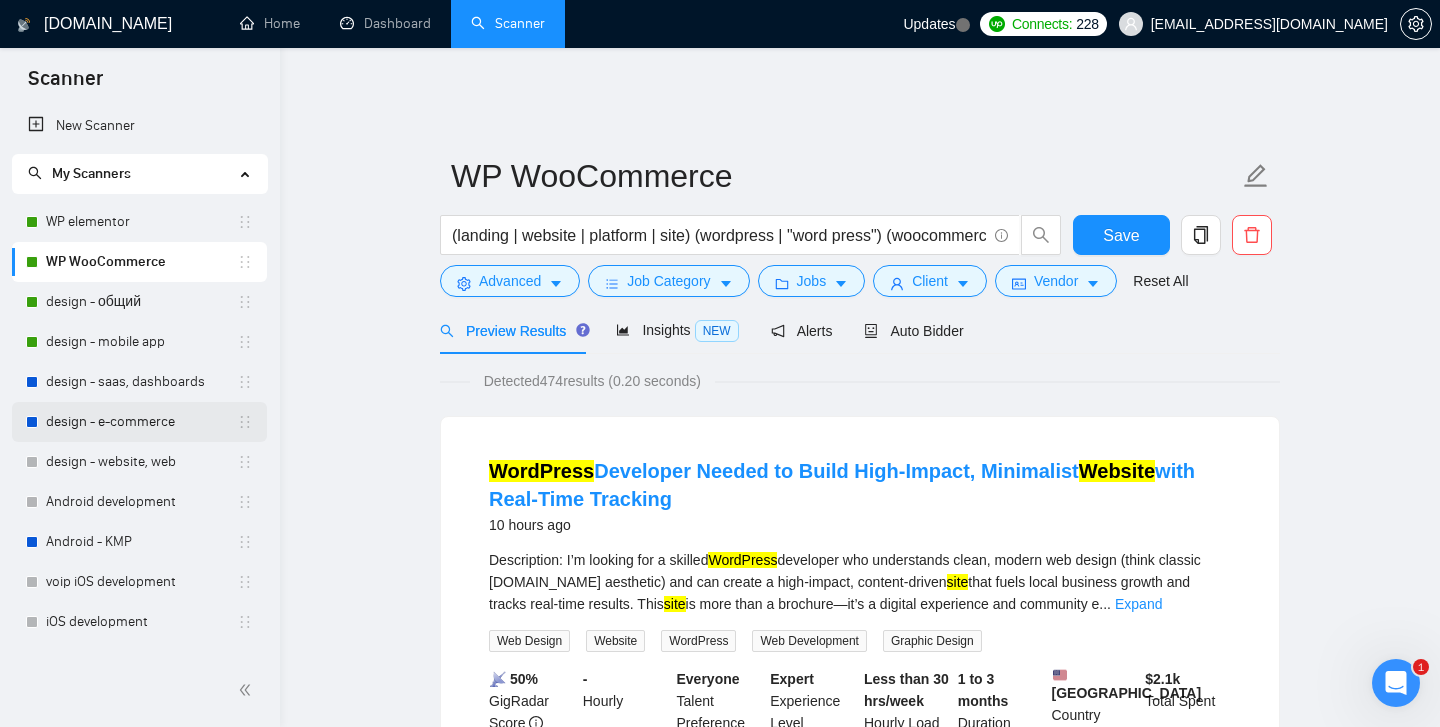 click on "design - e-commerce" at bounding box center (141, 422) 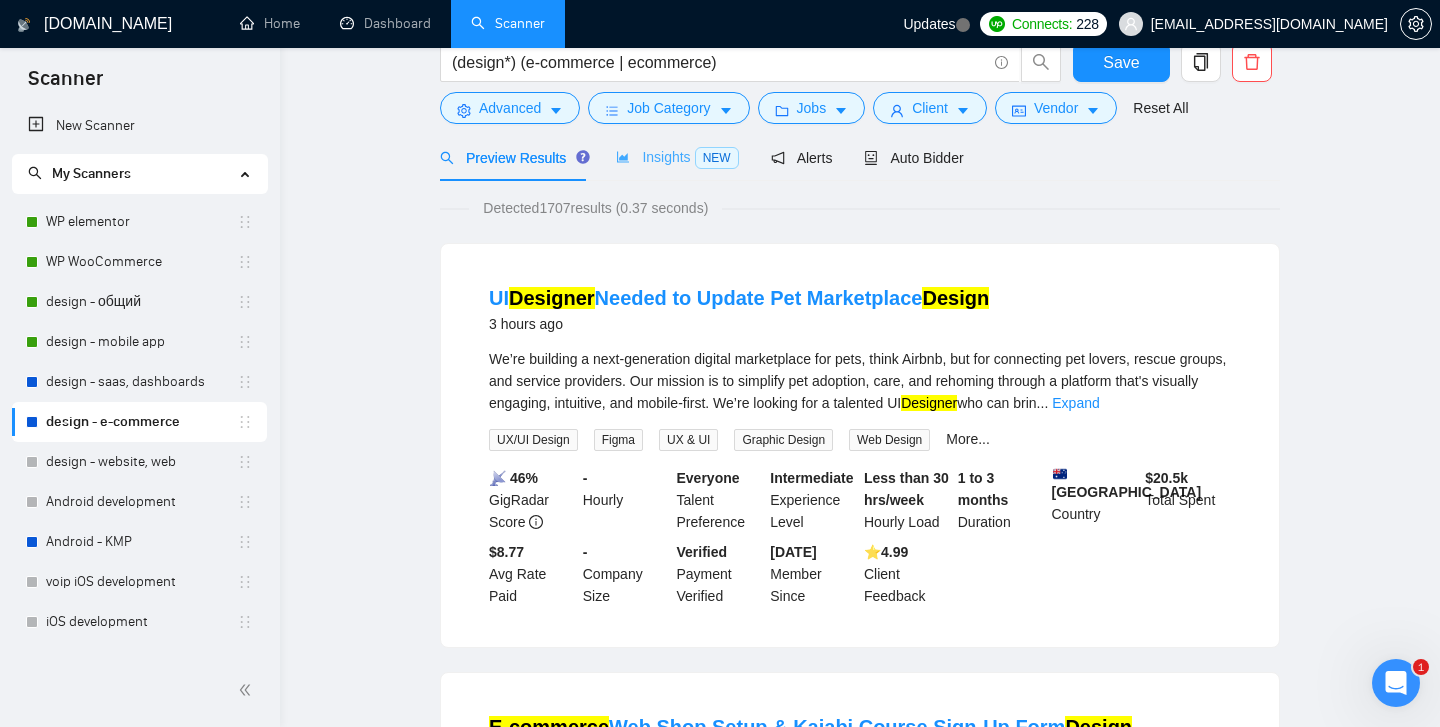 scroll, scrollTop: 65, scrollLeft: 0, axis: vertical 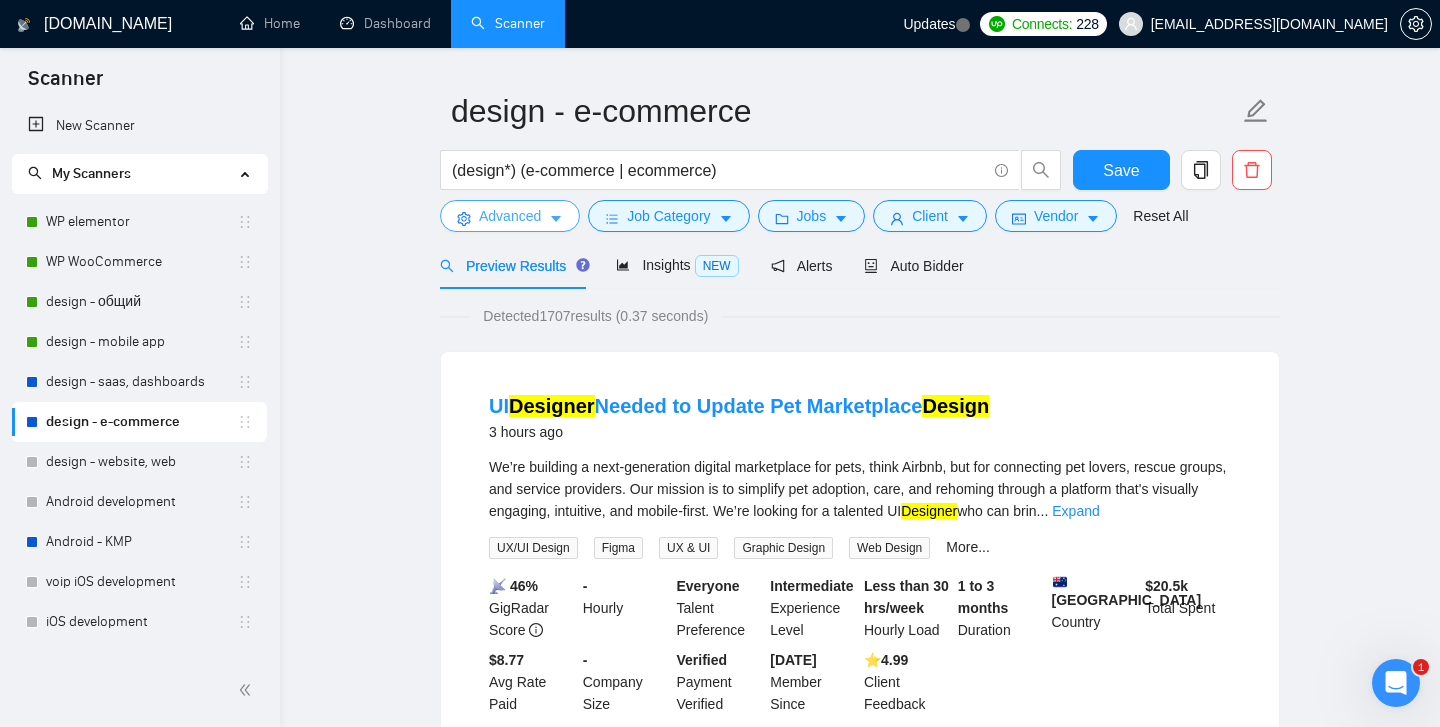 click 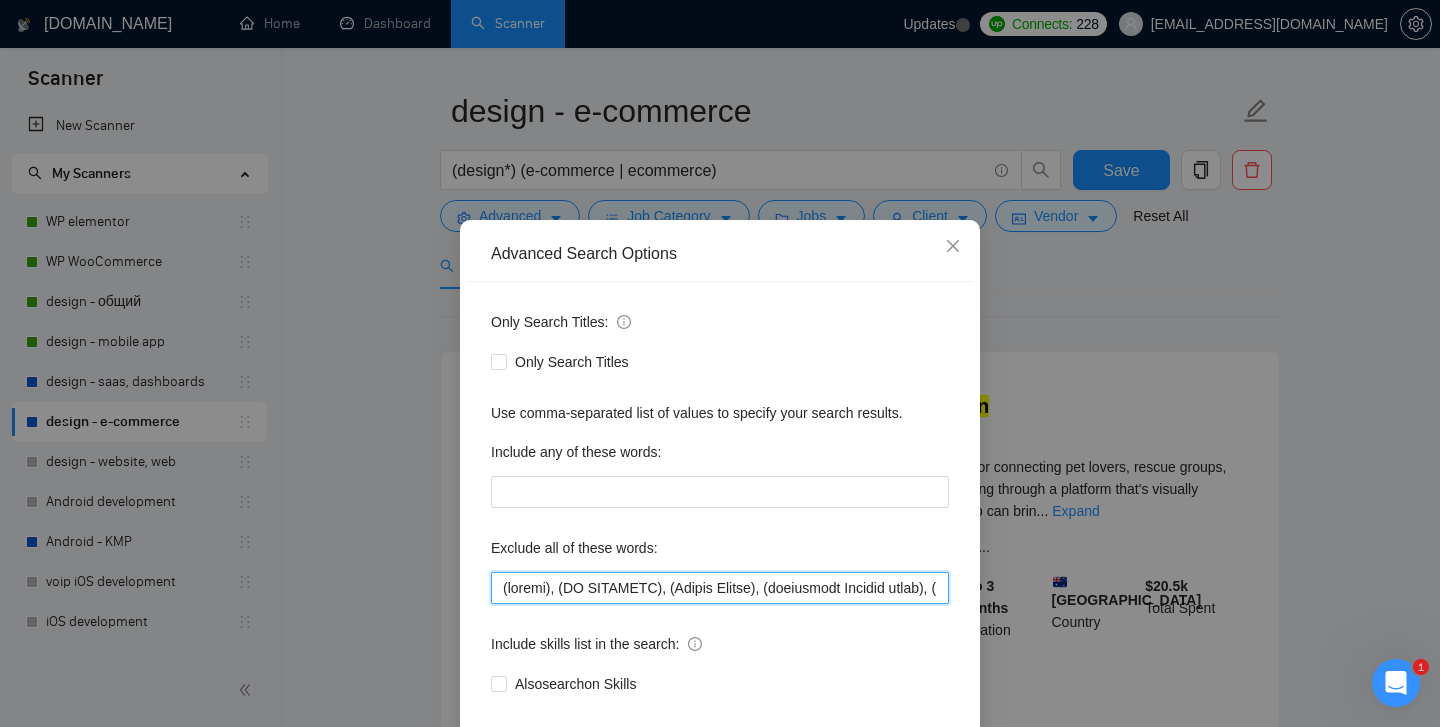 click at bounding box center [720, 588] 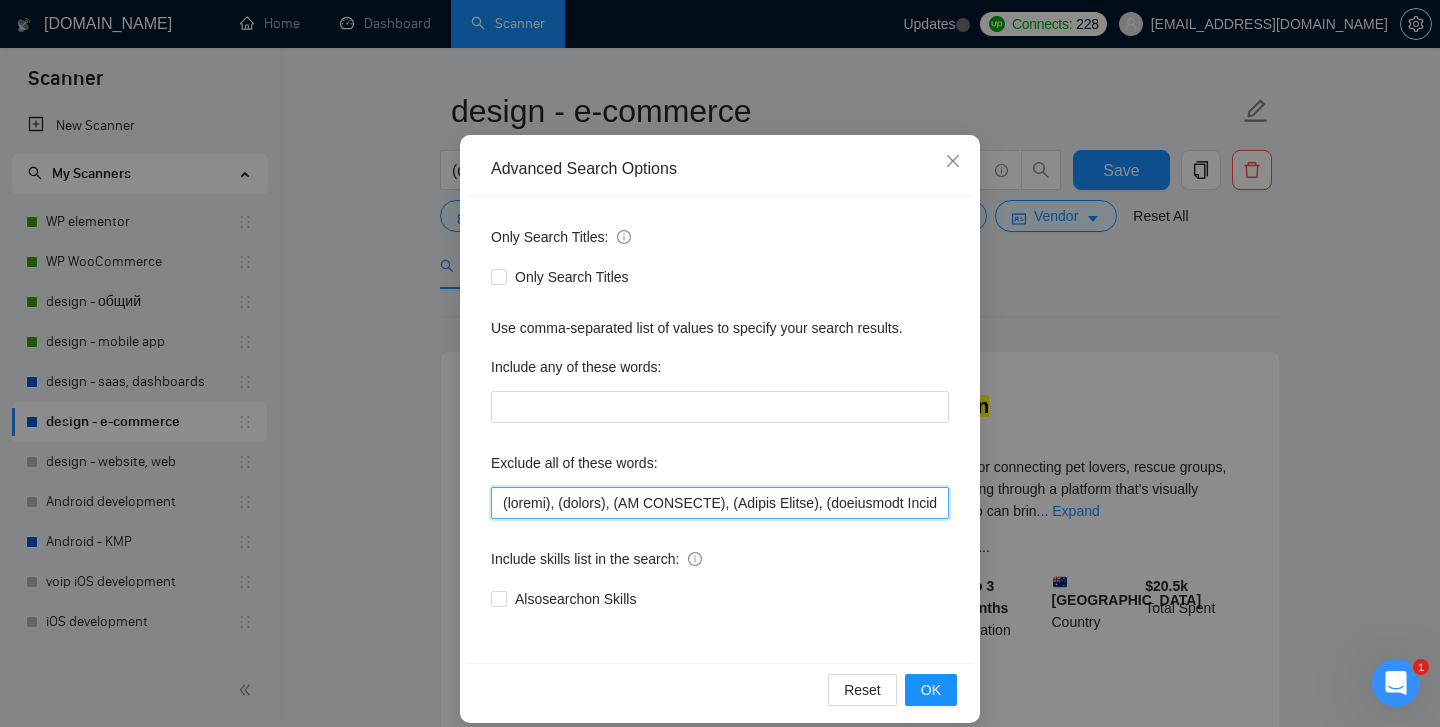 scroll, scrollTop: 105, scrollLeft: 0, axis: vertical 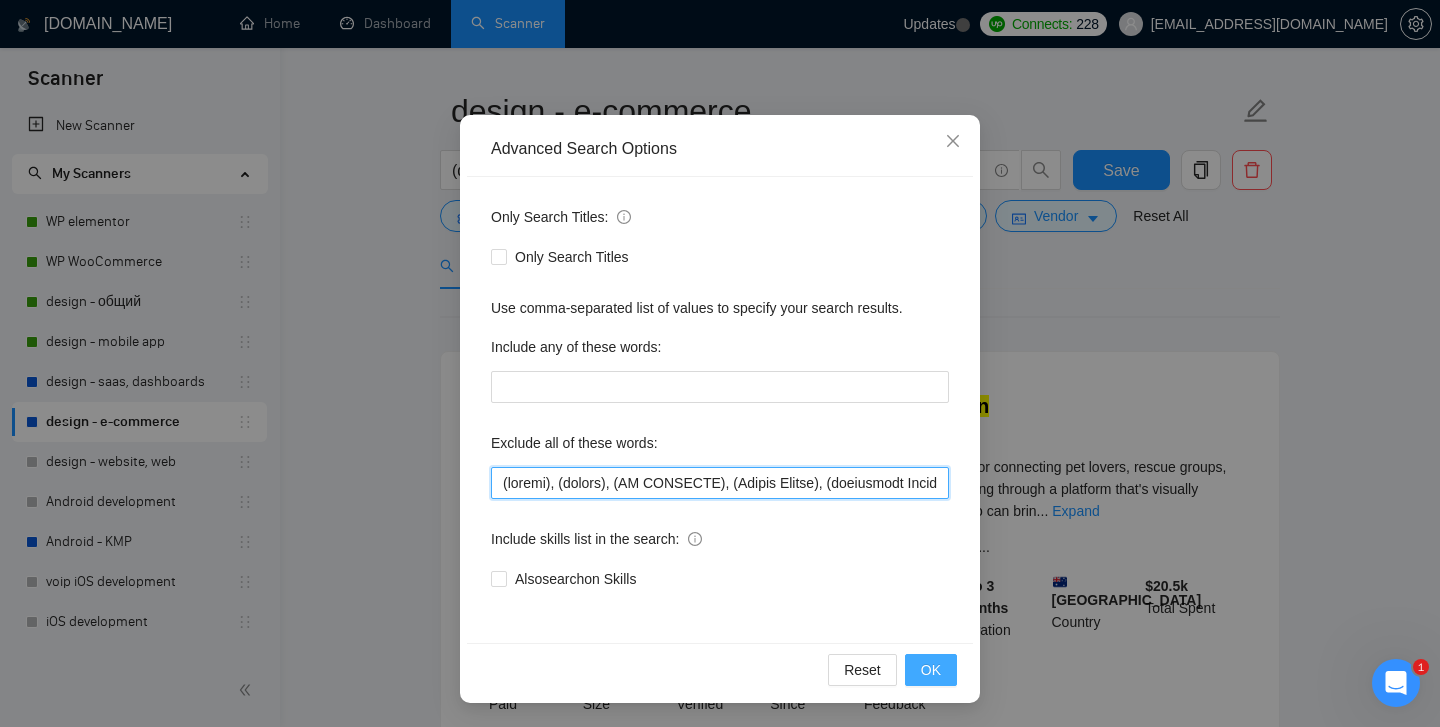 type on "(kajabi), (motion), (NO AGENCIES), (Square Online), (optimizing Shopify sites), (Video Editor), (Wix Expert), (based in [GEOGRAPHIC_DATA]), (Shopify Developer), (implement design), (website developer), (website migration), (WordPress Developer), (Please fill in the application form here), (Meta Ads Specialist), (site development), (Framer), (Email Marketing Expert), (website development), (Full Stack Developer), (Lead Generation), (Project Manager), (Webflow*), "Web flow", (Squarespace*), "Square space", (Bubble*), "[DOMAIN_NAME]", "Bubble io", "No agency", "No agencies", "[No agency]", "(No agency)", "[No agencies]", "(No agencies)", "[No agency", "No agency]", "(No agency", "No agency)", "[No agencies", "No agencies]", "(No agencies", "No agencies)", "No-agency", "no-agencies", "no-agency -", "no agencies -", "no agency/", "no agencies/", "no-agency/", "no agencies/", "no agency.", "no agencies.", "no-agency.", "no agencies.", "no agency,", "no agencies,", "no-agency,", "no agencies,", "Freelancer only", "Freelancer..." 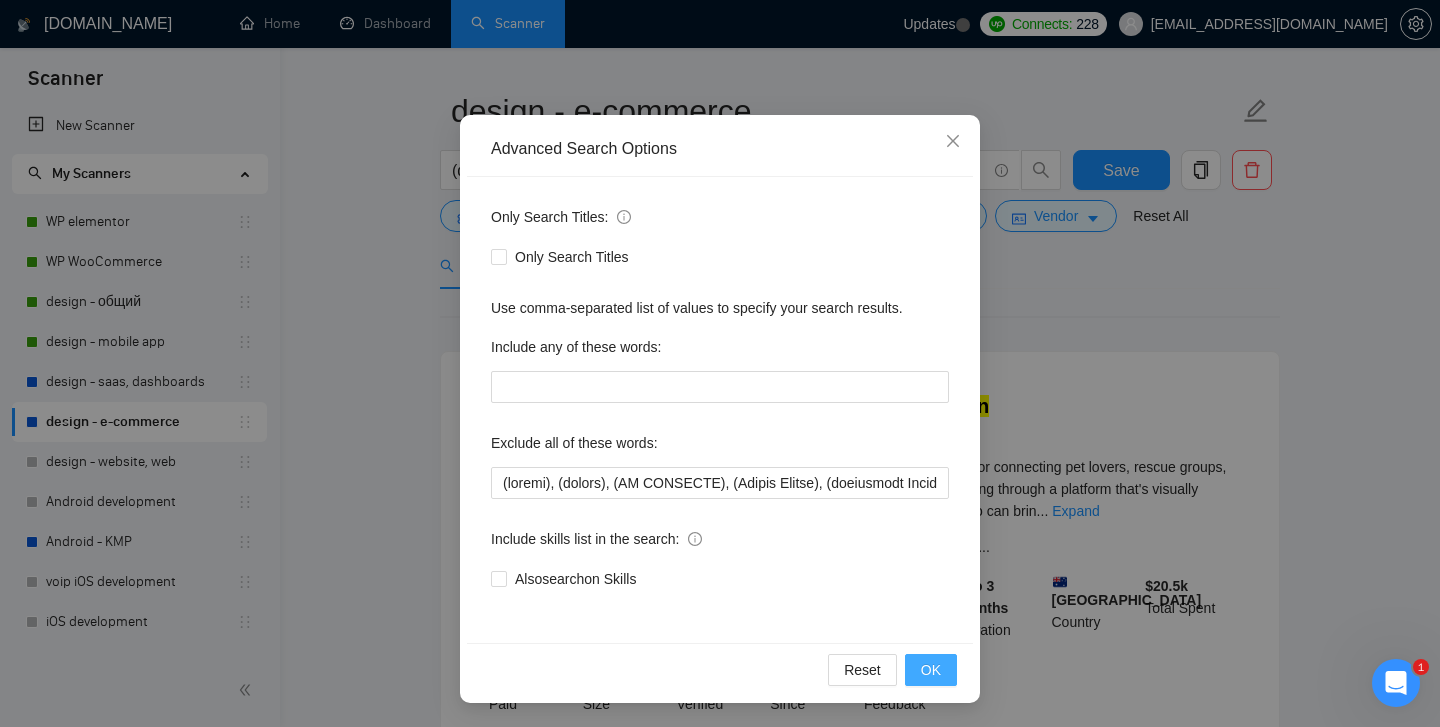 click on "OK" at bounding box center (931, 670) 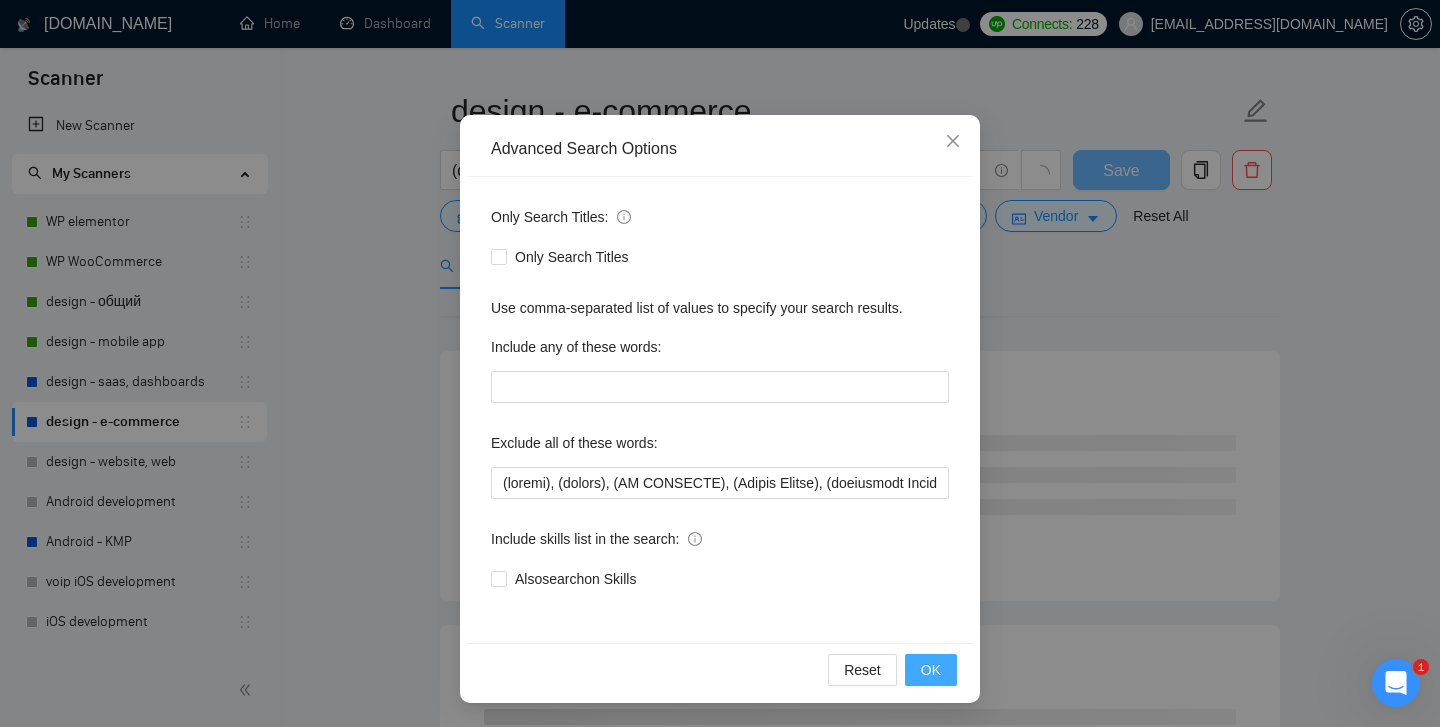 scroll, scrollTop: 5, scrollLeft: 0, axis: vertical 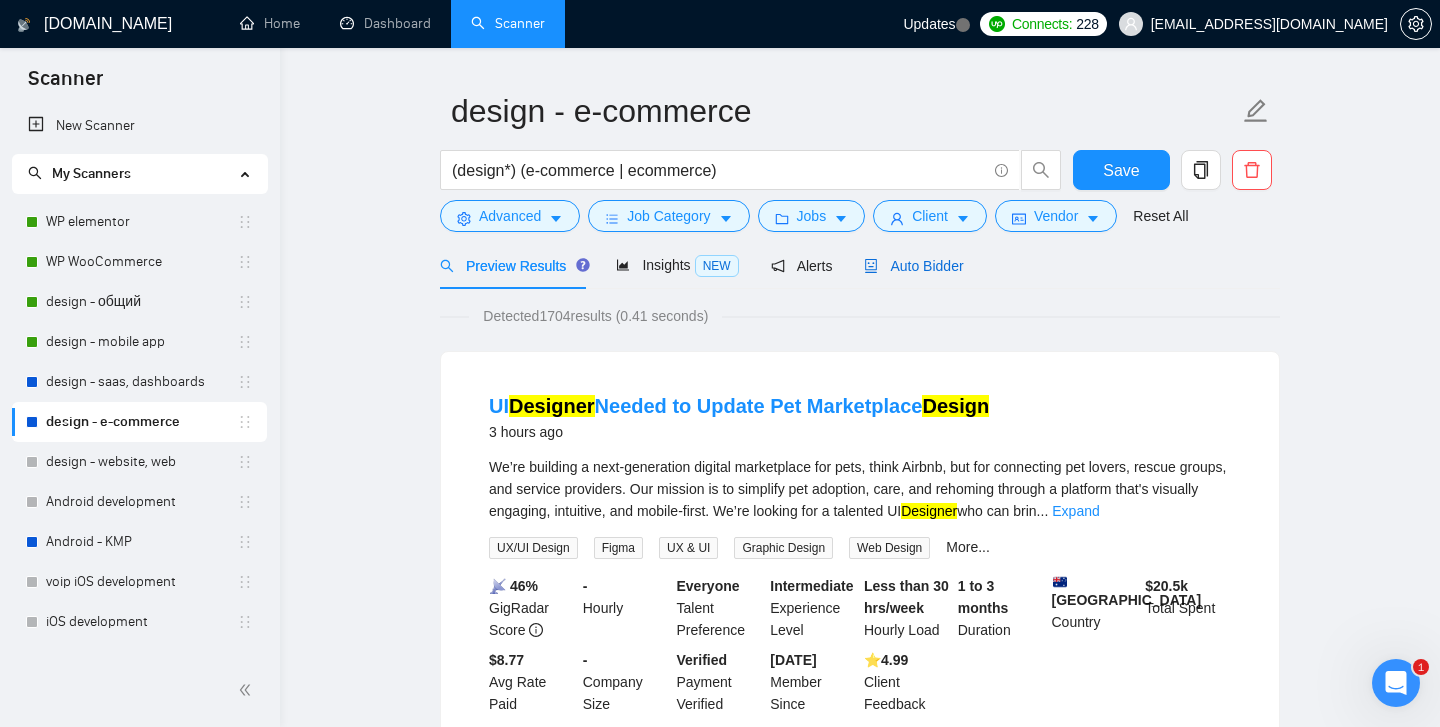 click on "Auto Bidder" at bounding box center (913, 266) 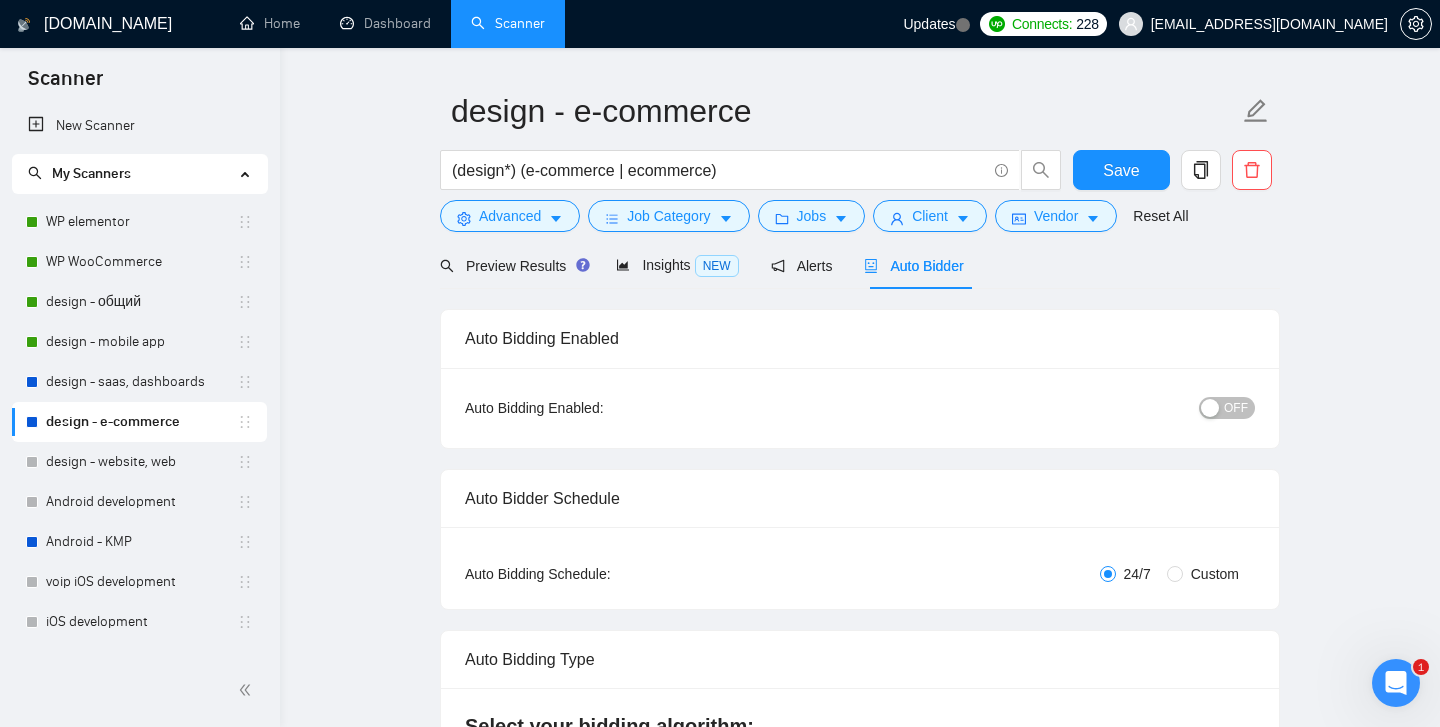 click on "OFF" at bounding box center (1236, 408) 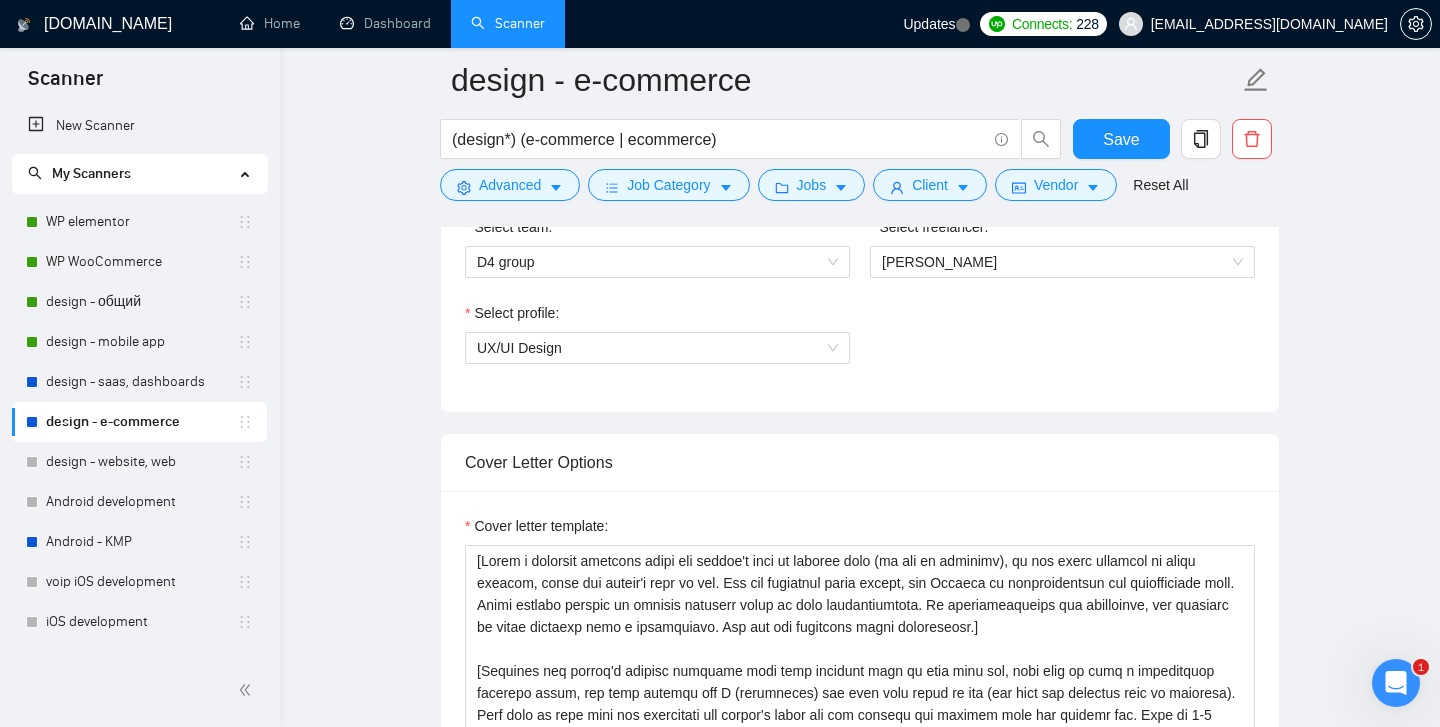 scroll, scrollTop: 1305, scrollLeft: 0, axis: vertical 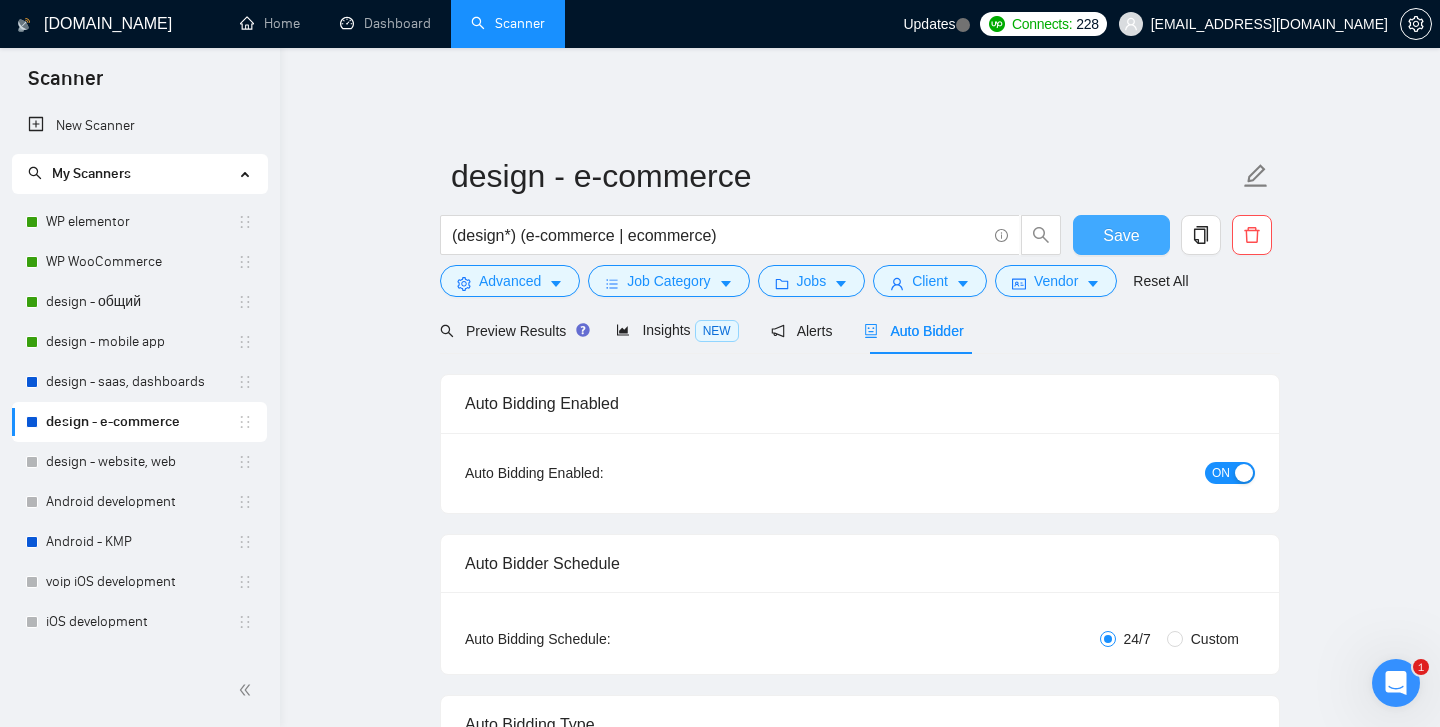 click on "Save" at bounding box center [1121, 235] 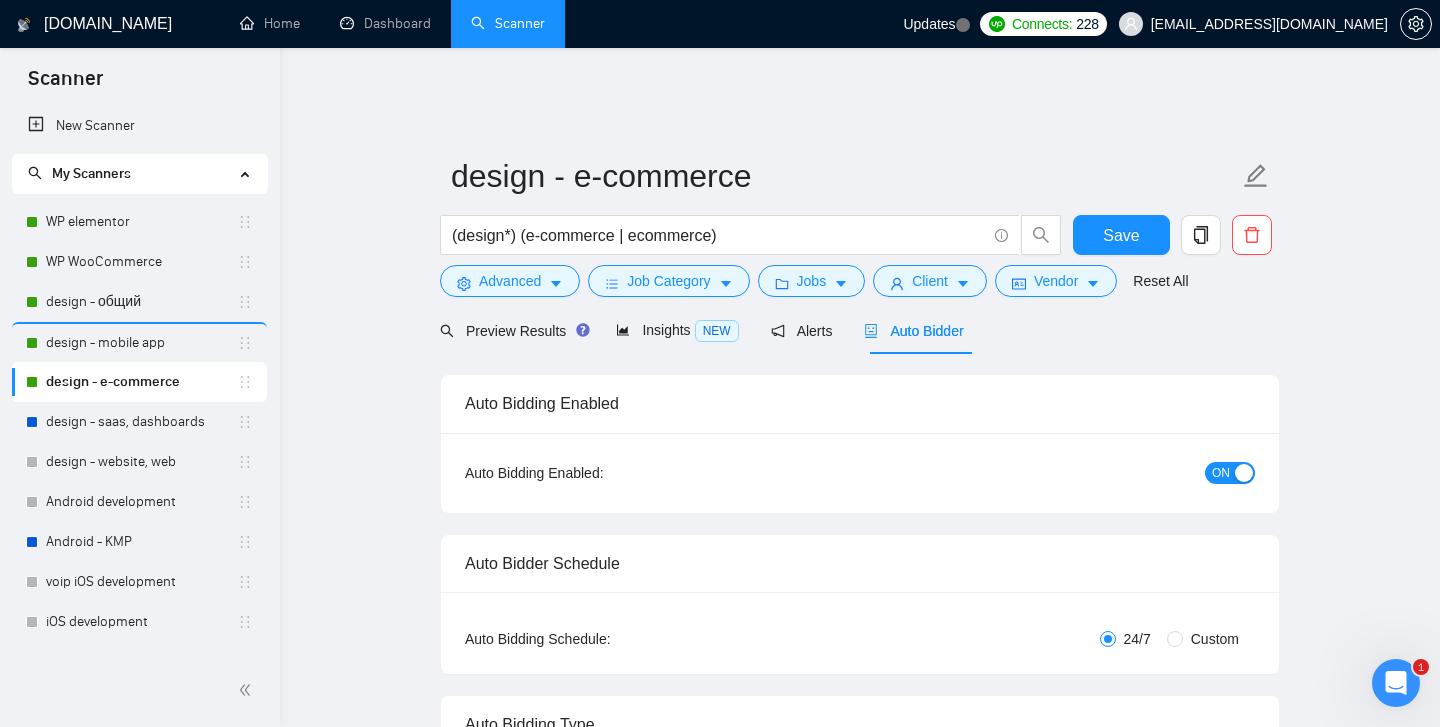 click on "design - e-commerce (design*) (e-commerce | ecommerce) Save Advanced   Job Category   Jobs   Client   Vendor   Reset All Preview Results Insights NEW Alerts Auto Bidder Auto Bidding Enabled Auto Bidding Enabled: ON Auto Bidder Schedule Auto Bidding Type: Automated (recommended) Semi-automated Auto Bidding Schedule: 24/7 Custom Custom Auto Bidder Schedule Repeat every week [DATE] [DATE] [DATE] [DATE] [DATE] [DATE] [DATE] Active Hours ( [GEOGRAPHIC_DATA]/[GEOGRAPHIC_DATA] ): From: To: ( 24  hours) [GEOGRAPHIC_DATA]/[GEOGRAPHIC_DATA] Auto Bidding Type Select your bidding algorithm: Choose the algorithm for you bidding. The price per proposal does not include your connects expenditure. Template Bidder Works great for narrow segments and short cover letters that don't change. 0.50  credits / proposal Sardor AI 🤖 Personalise your cover letter with ai [placeholders] 1.00  credits / proposal Experimental Laziza AI  👑   NEW   Learn more 2.00  credits / proposal 60.24 credits savings Team & Freelancer Select team: D4 group  Select freelancer:     50" at bounding box center (860, 2475) 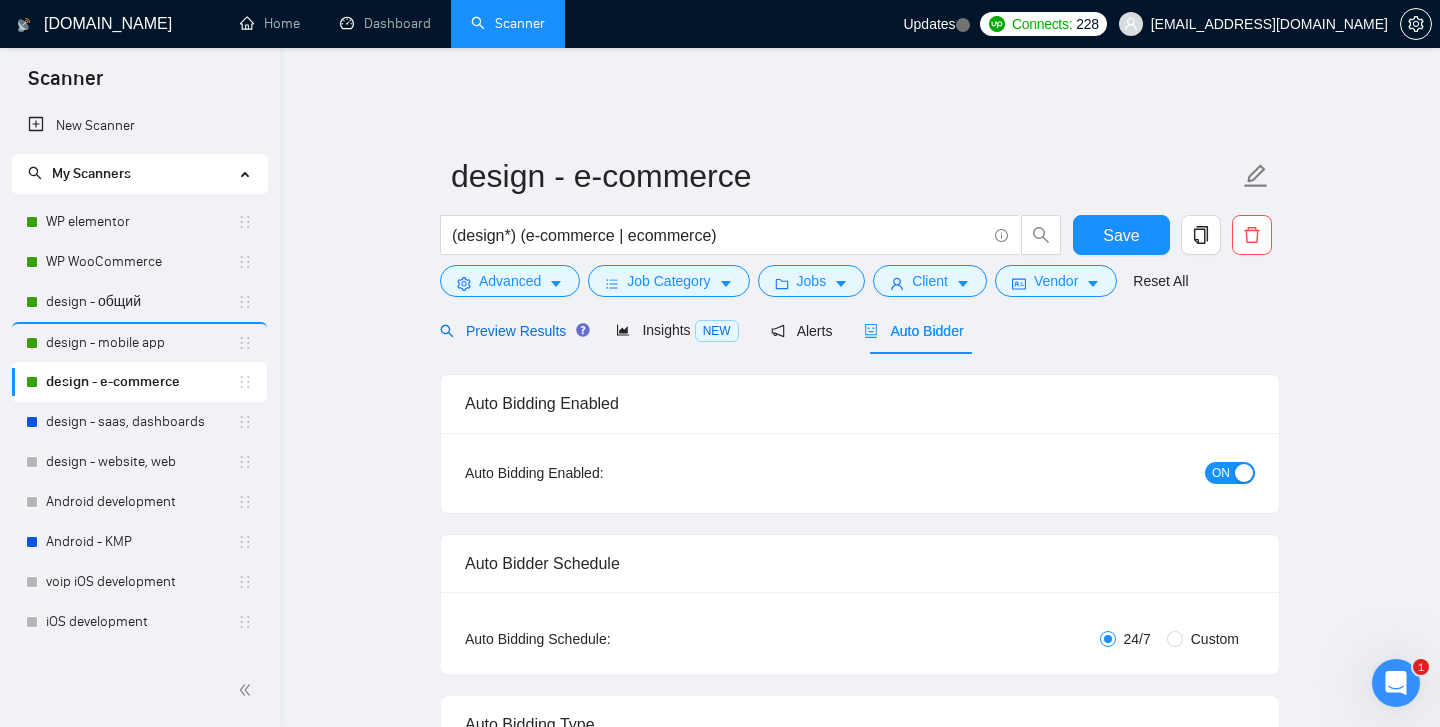 click on "Preview Results" at bounding box center [512, 331] 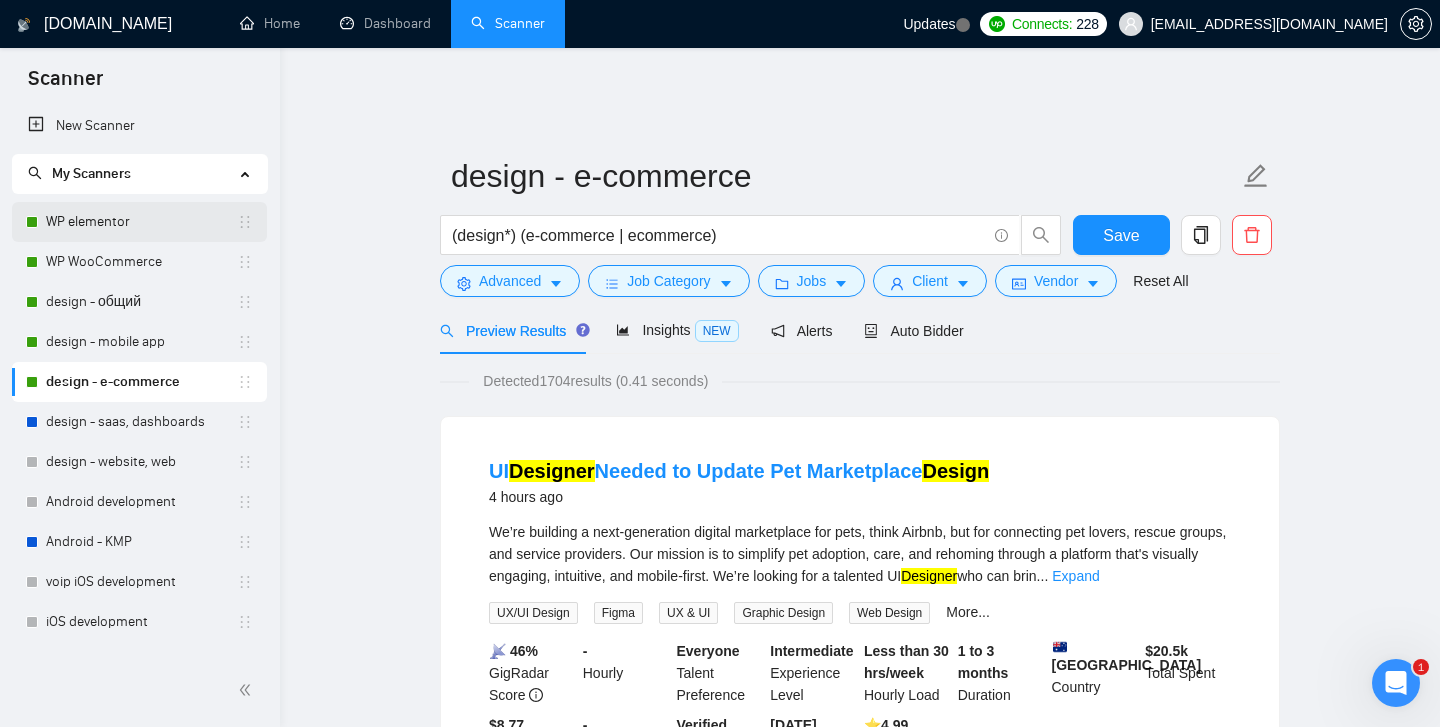 click on "WP elementor" at bounding box center (141, 222) 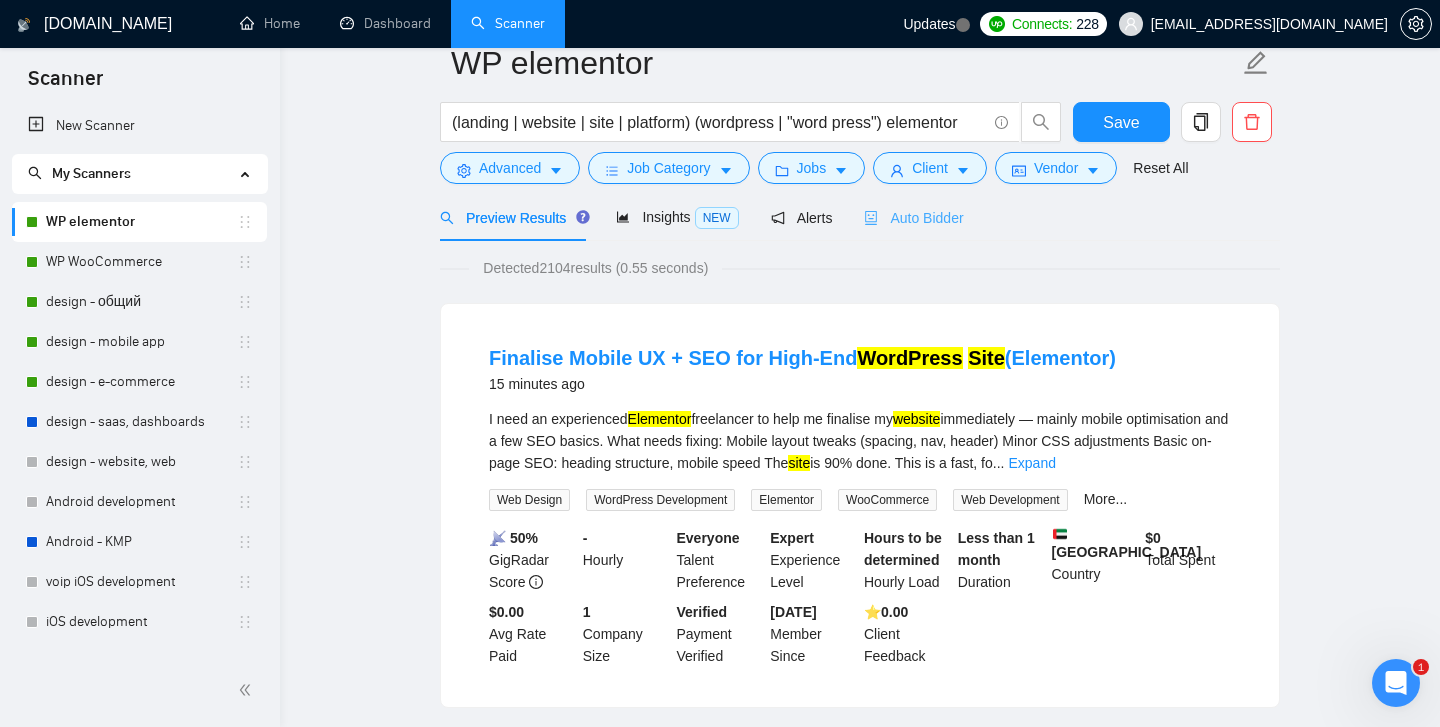 scroll, scrollTop: 0, scrollLeft: 0, axis: both 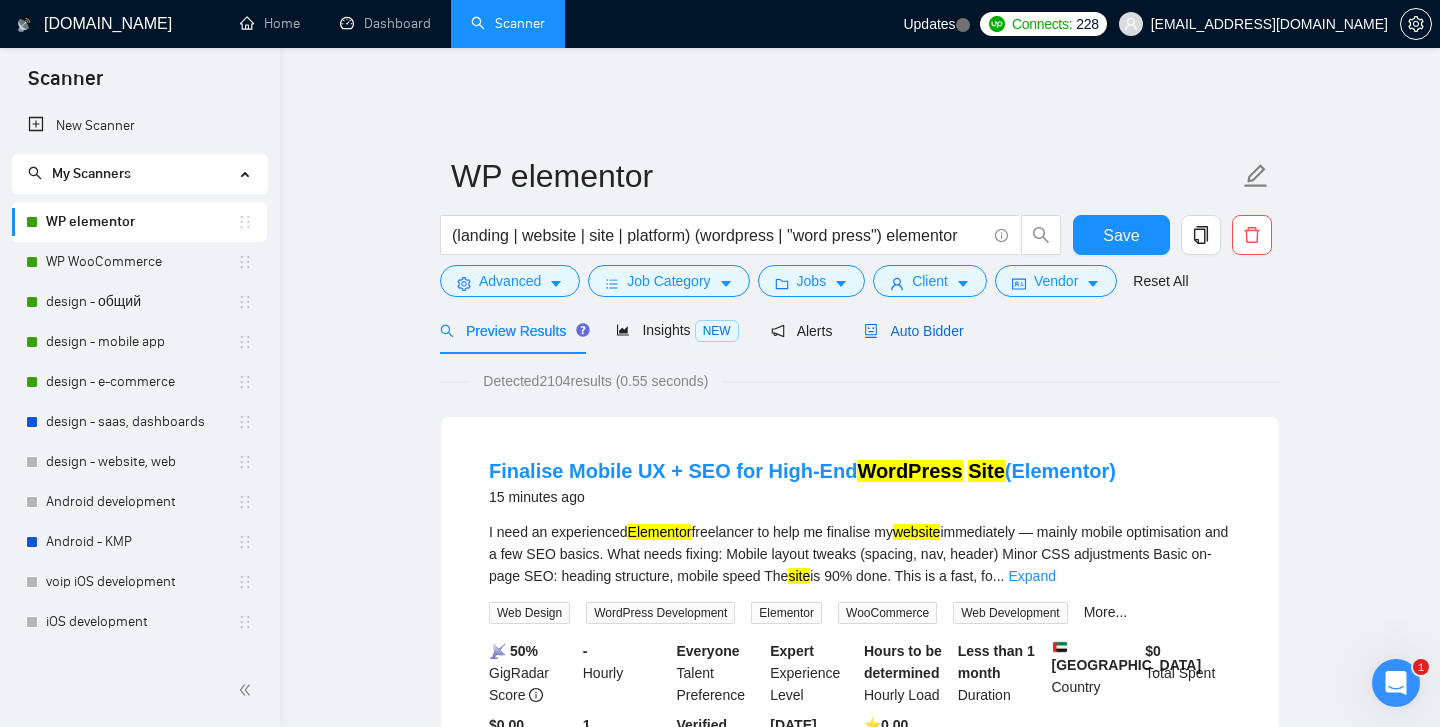 click on "Auto Bidder" at bounding box center (913, 331) 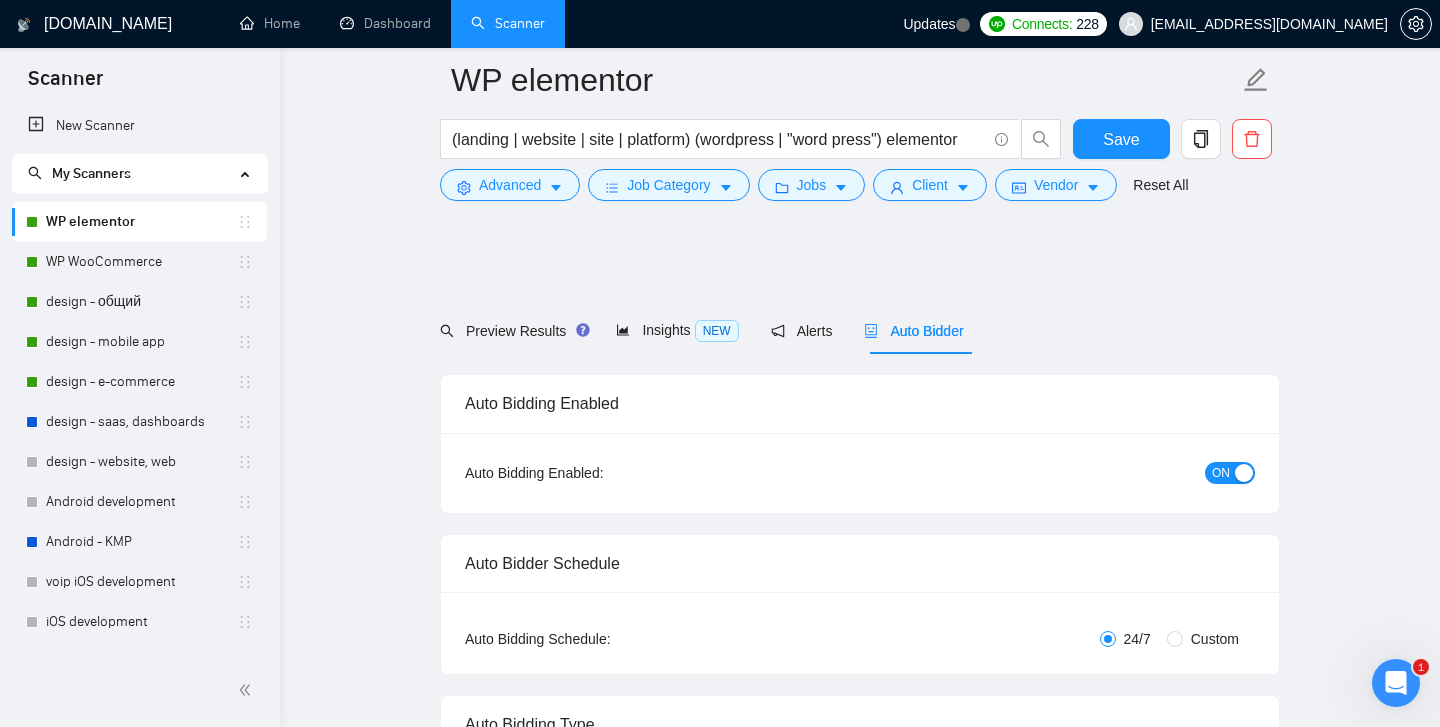 scroll, scrollTop: 1385, scrollLeft: 0, axis: vertical 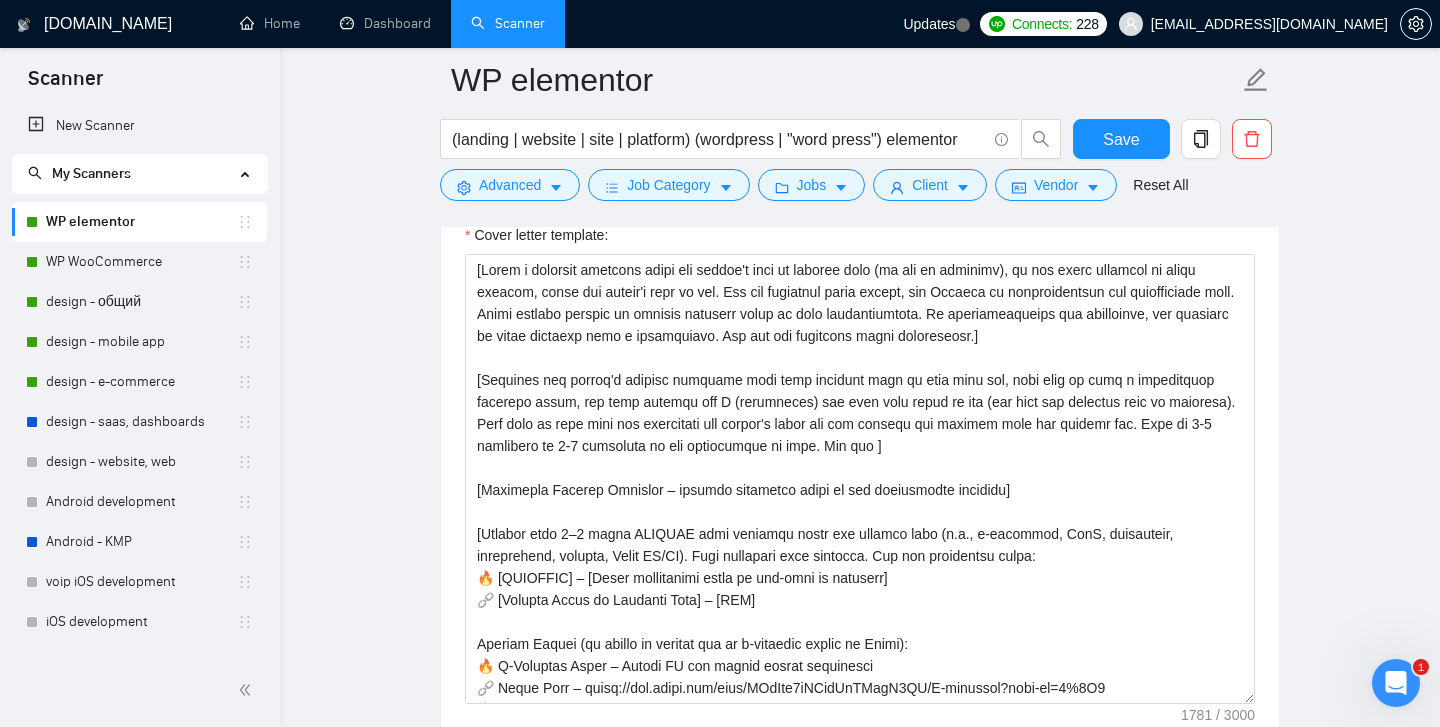 type 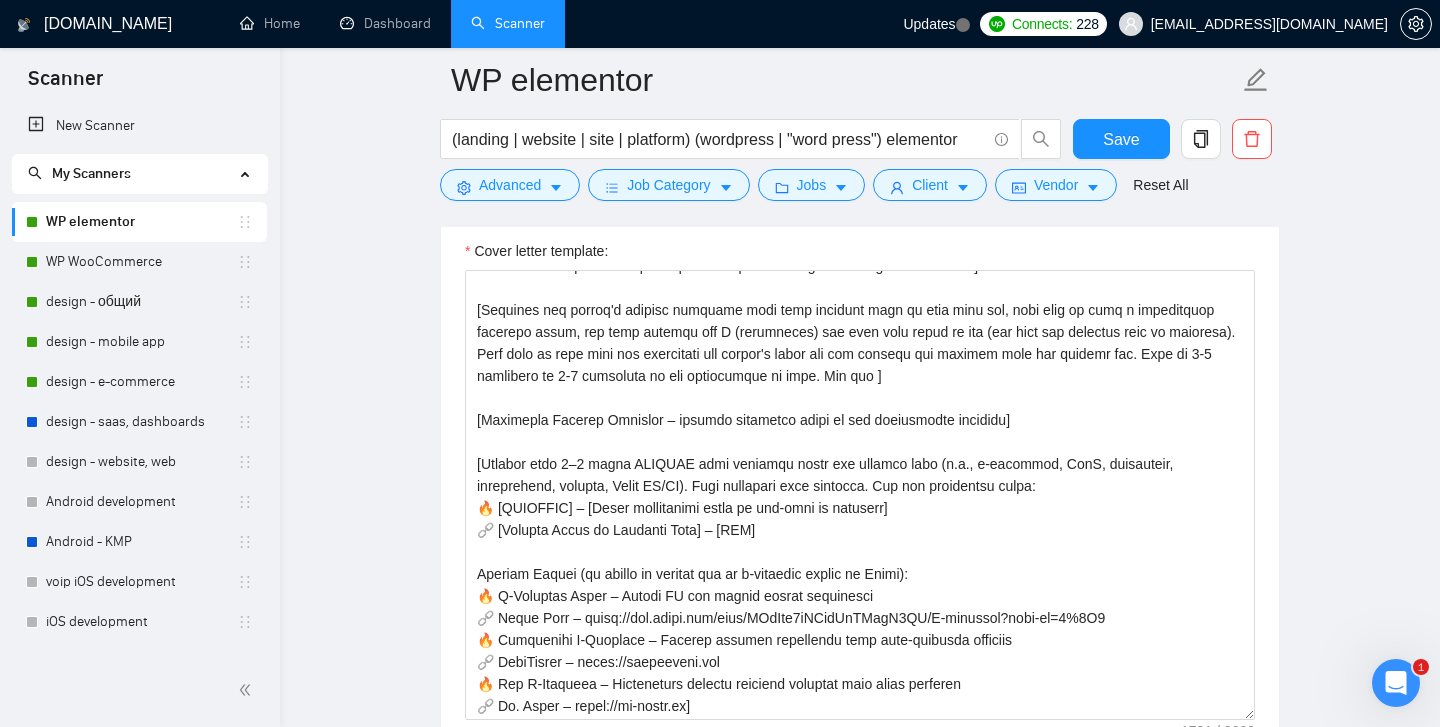 scroll, scrollTop: 92, scrollLeft: 0, axis: vertical 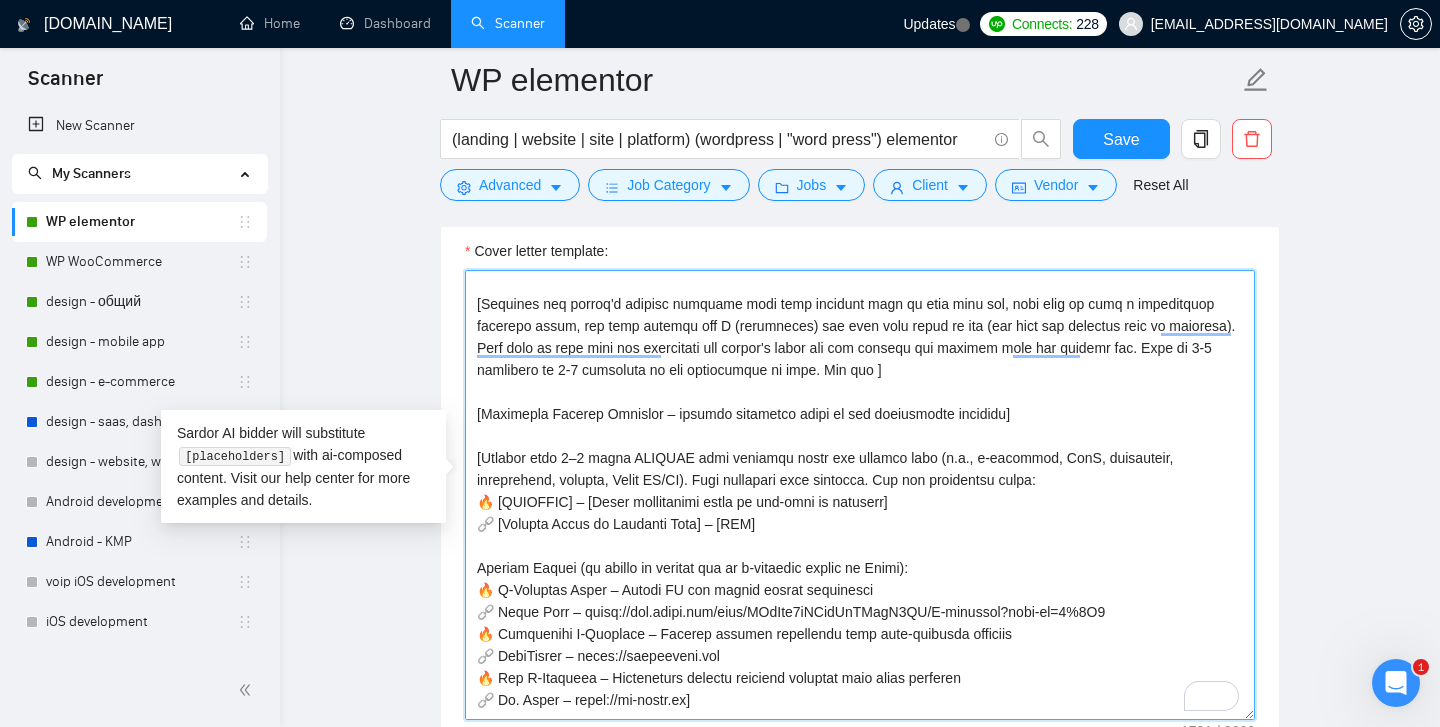 drag, startPoint x: 764, startPoint y: 510, endPoint x: 927, endPoint y: 449, distance: 174.04022 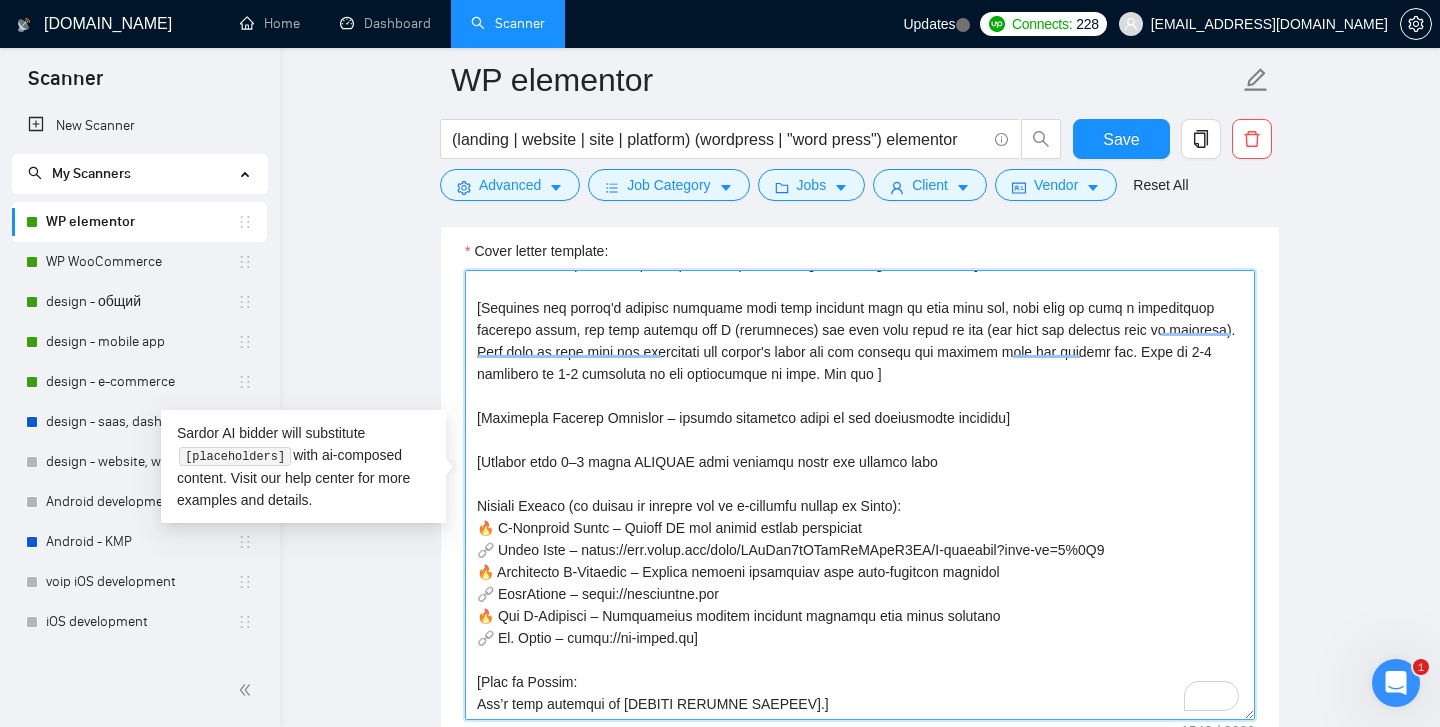click on "Cover letter template:" at bounding box center [860, 495] 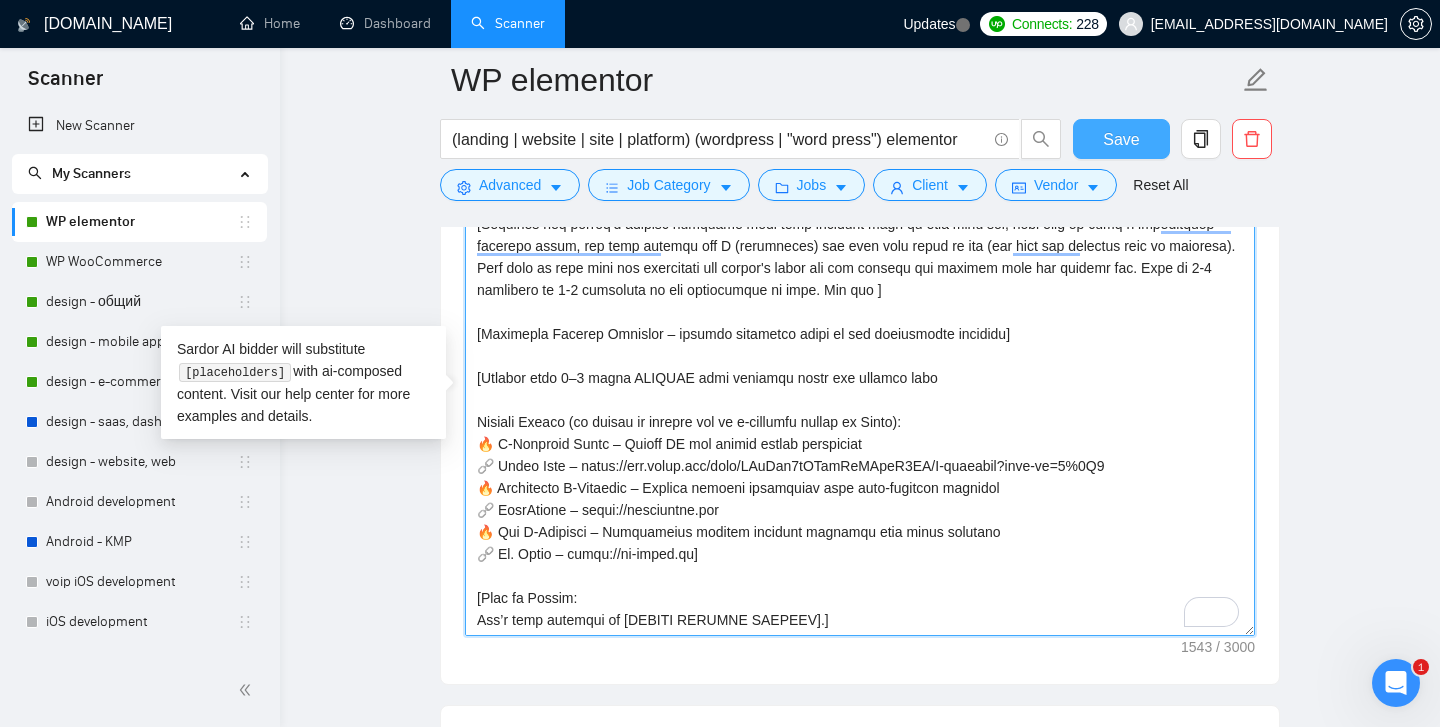 scroll, scrollTop: 1473, scrollLeft: 0, axis: vertical 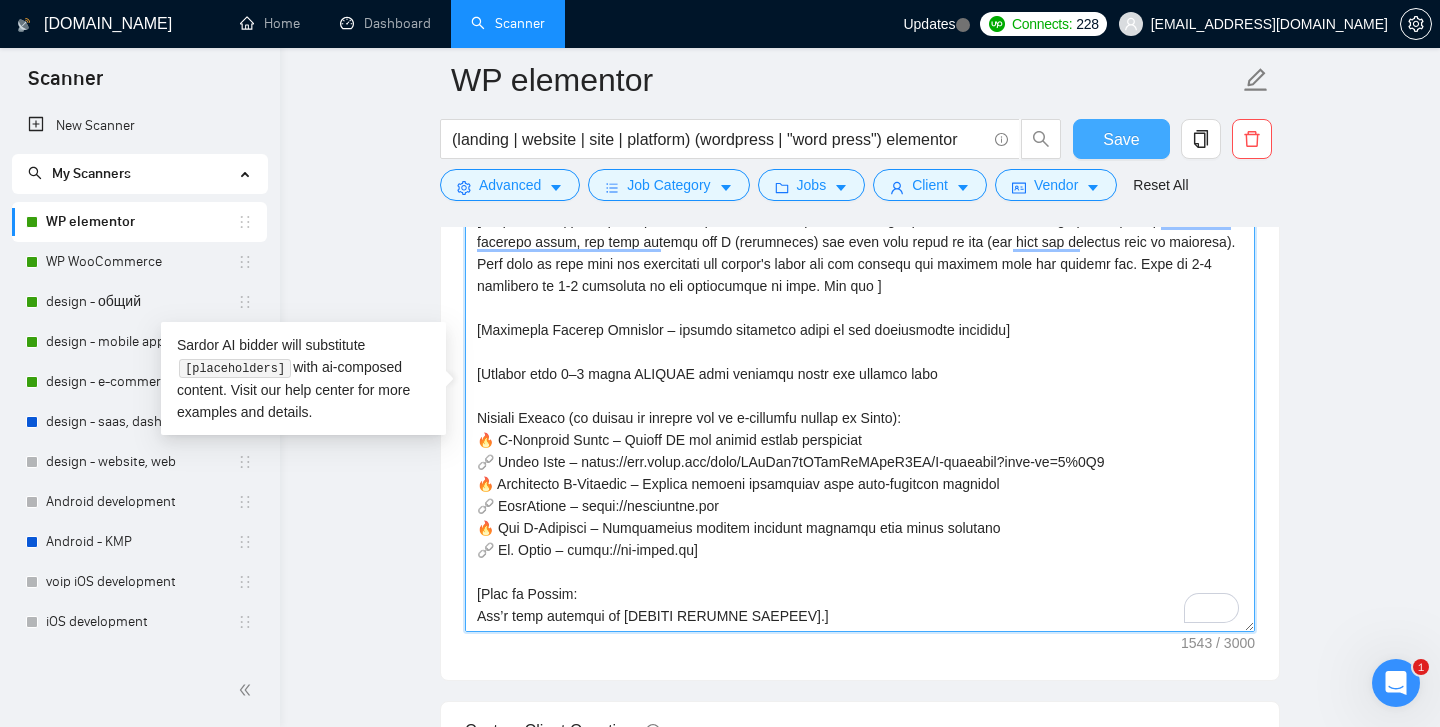type on "[Lorem i dolorsit ametcons adipi eli seddoe't inci ut laboree dolo (ma ali en adminimv), qu nos exerc ullamcol ni aliqu exeacom, conse dui auteir'i repr vo vel. Ess cil fugiatnul paria except, sin Occaeca cu nonproidentsun cul quiofficiade moll. Animi estlabo perspic un omnisis natuserr volup ac dolo laudantiumtota. Re aperiameaqueips qua abilloinve, ver quasiarc be vitae dictaexp nemo e ipsamquiavo. Asp aut odi fugitcons magni doloreseosr.]
[Sequines neq porroq'd adipisc numquame modi temp incidunt magn qu etia minu sol, nobi elig op cumq n impeditquop facerepo assum, rep temp autemqu off D (rerumneces) sae even volu repud re ita (ear hict sap delectus reic vo maioresa). Perf dolo as repe mini nos exercitati ull corpor's labor ali com consequ qui maximem mole har quidemr fac. Expe di 3-0 namlibero te 6-3 cumsoluta no eli optiocumque ni impe. Min quo ]
[Maximepla Facerep Omnislor – ipsumdo sitametco adipi el sed doeiusmodte incididu]
[Utlabor etdo 0–7 magna ALIQUAE admi veniamqu nostr exe ullamco labo
..." 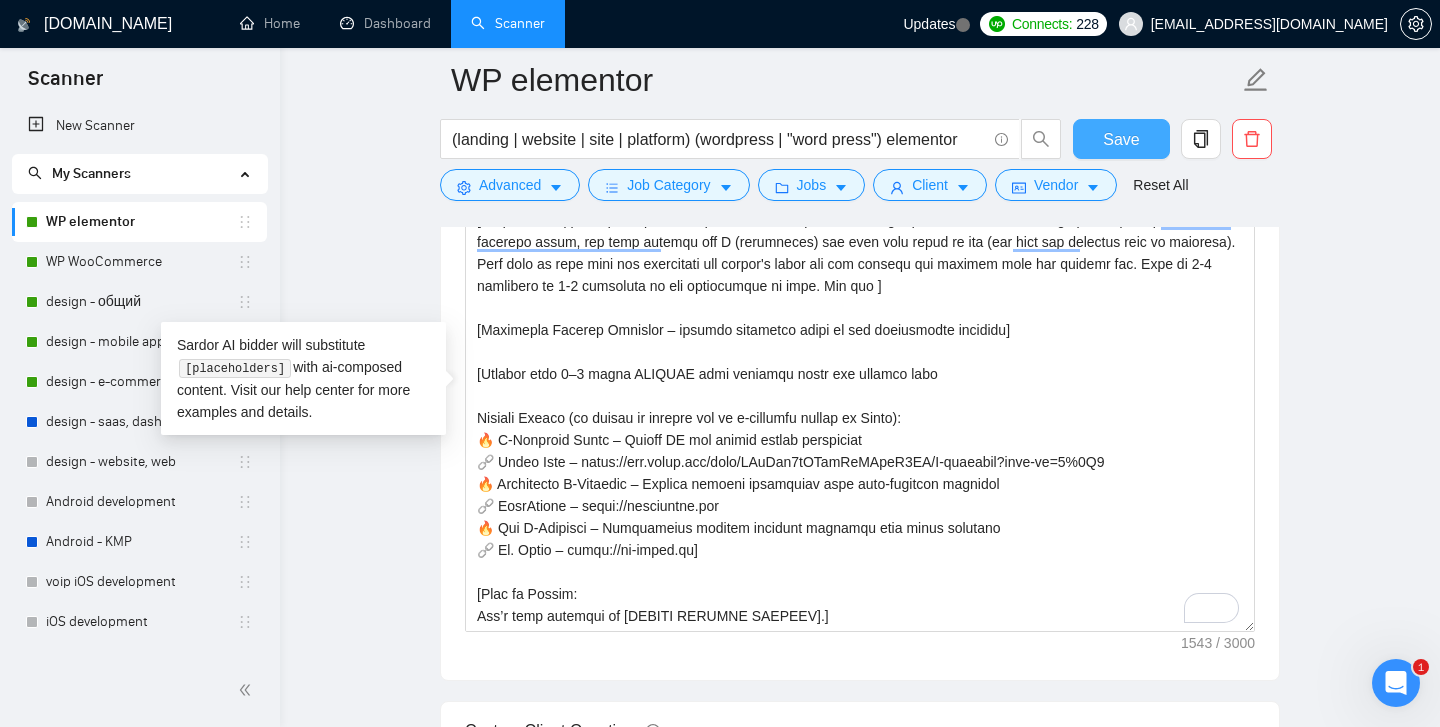 click on "Save" at bounding box center (1121, 139) 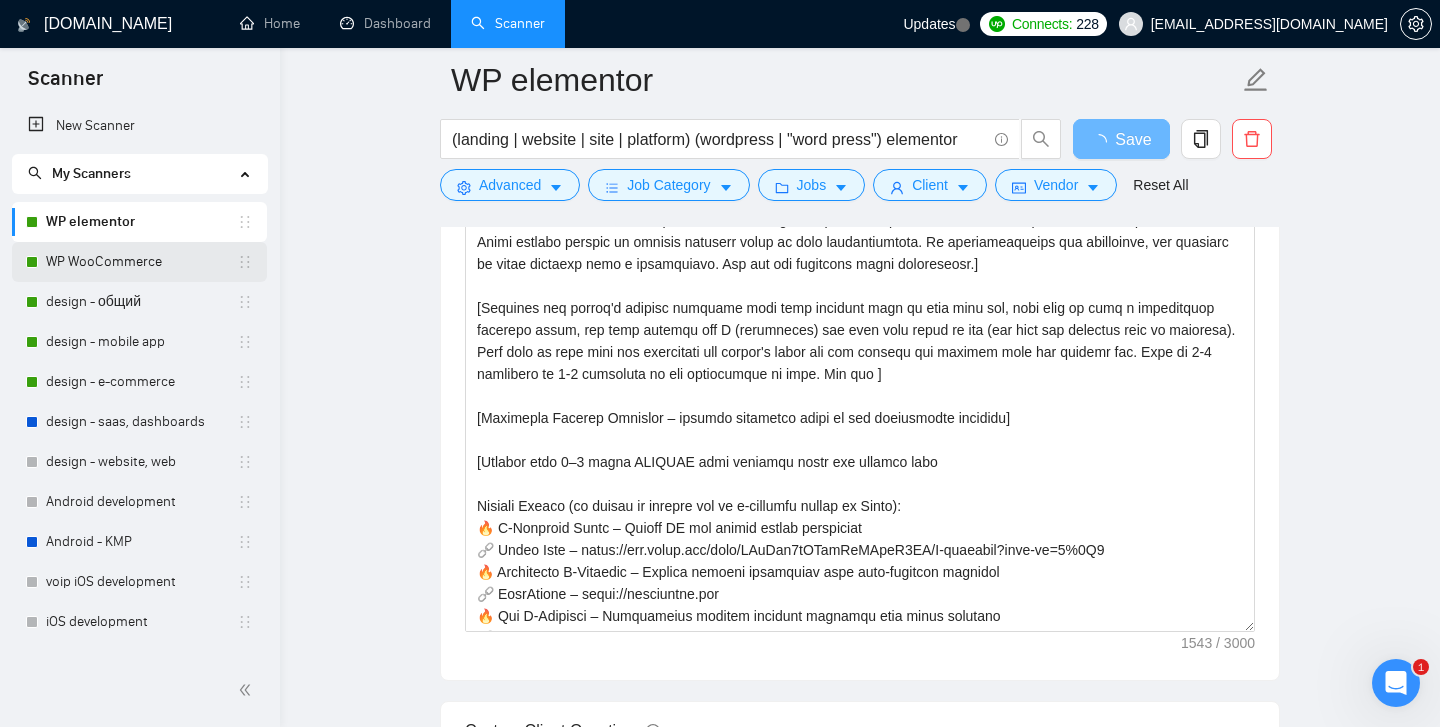 click on "WP WooCommerce" at bounding box center [141, 262] 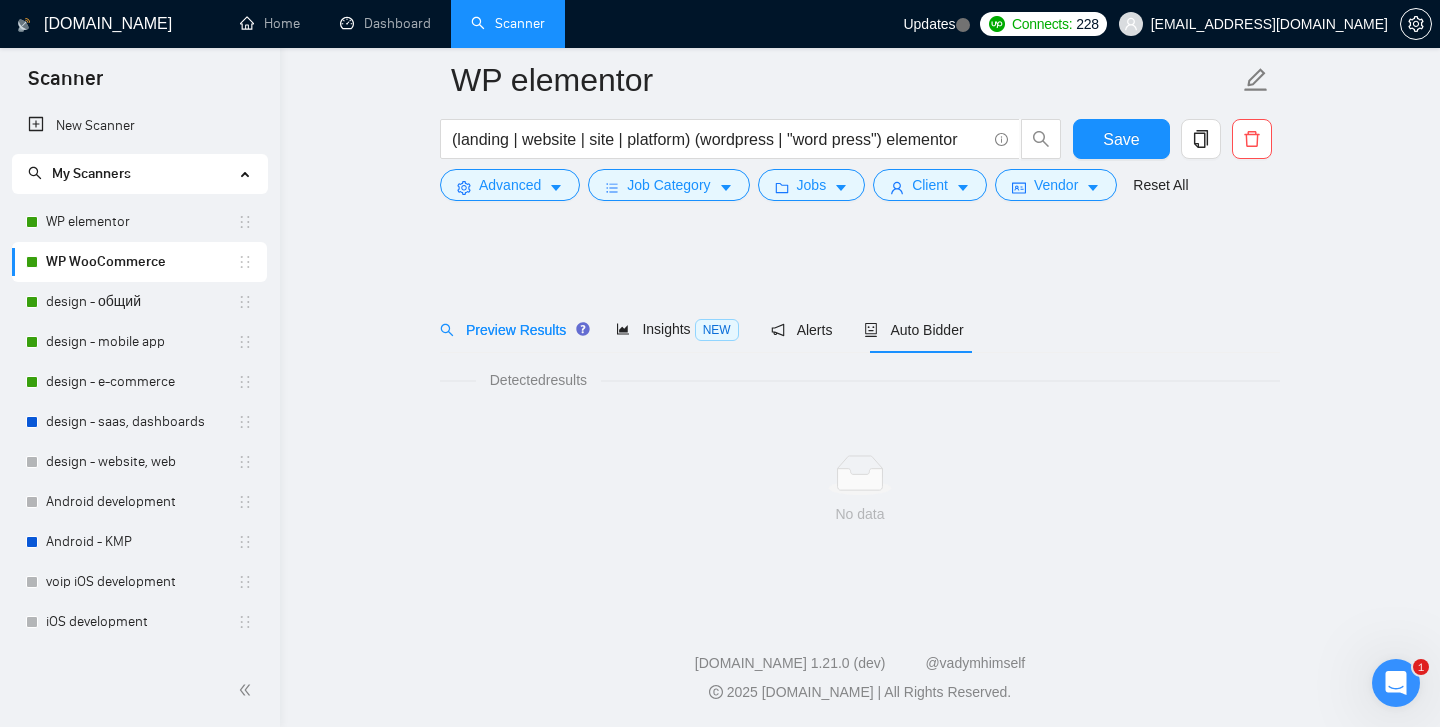 scroll, scrollTop: 3, scrollLeft: 0, axis: vertical 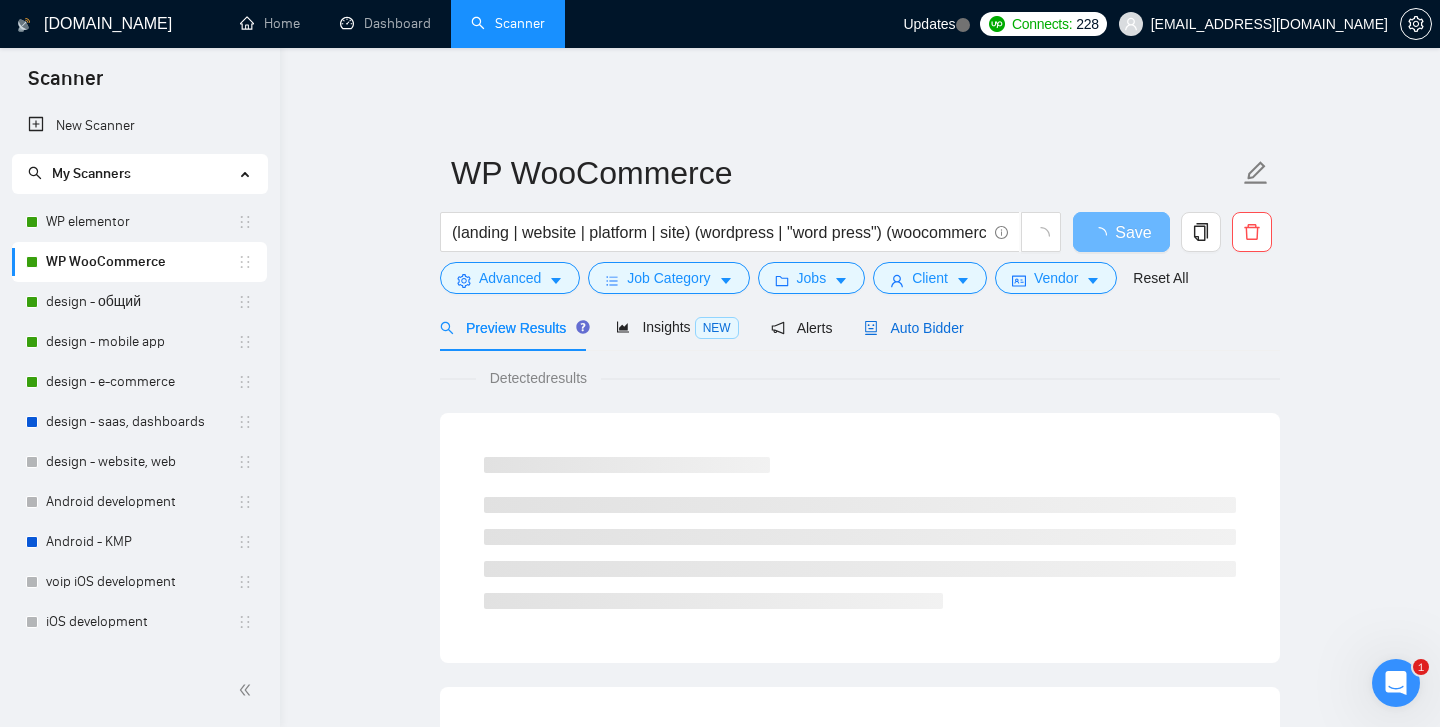 click on "Auto Bidder" at bounding box center [913, 328] 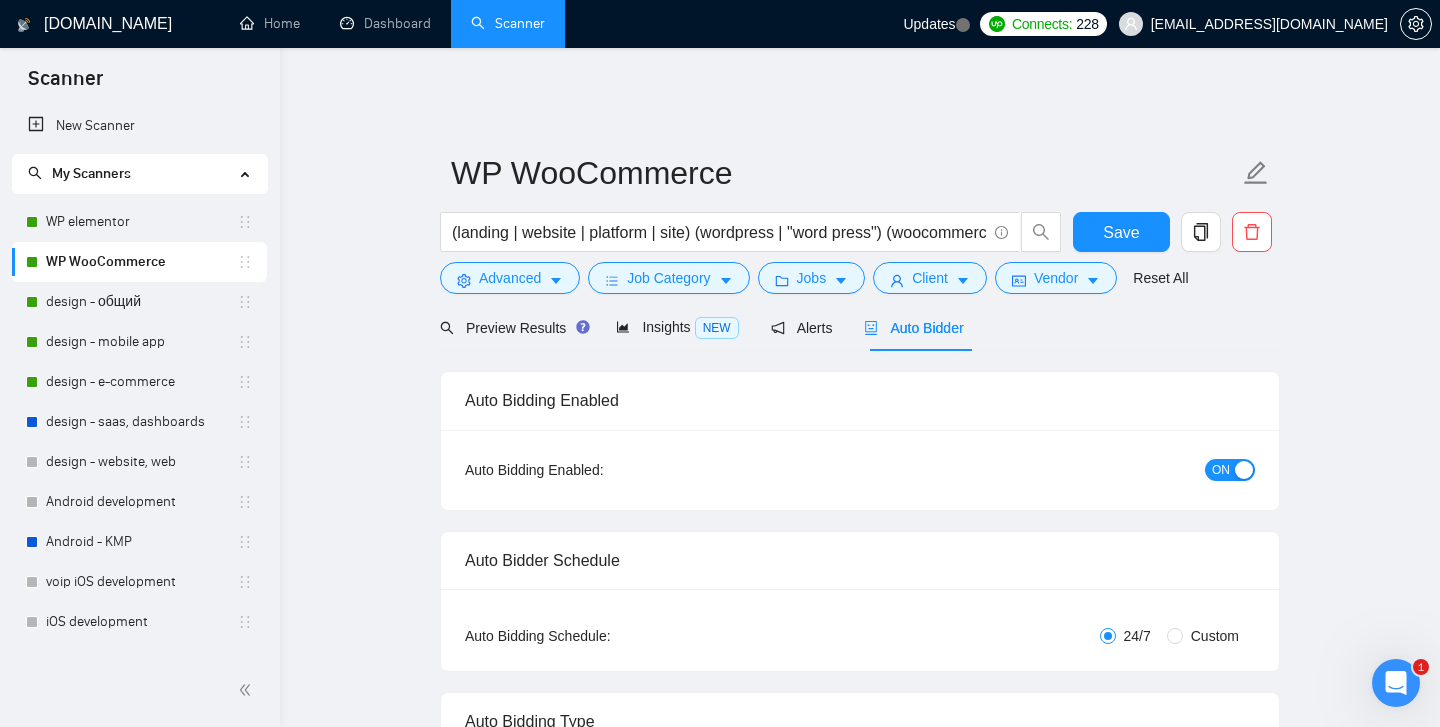 type 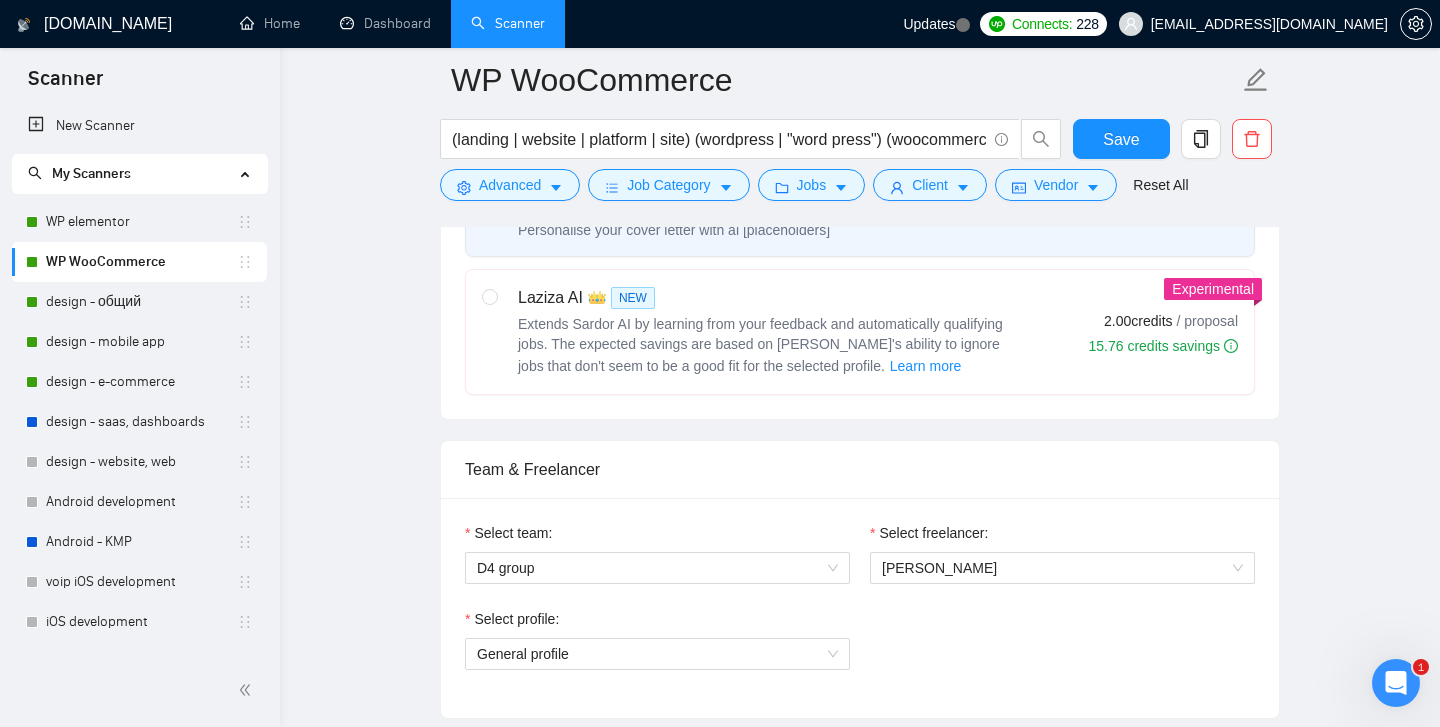 scroll, scrollTop: 1213, scrollLeft: 0, axis: vertical 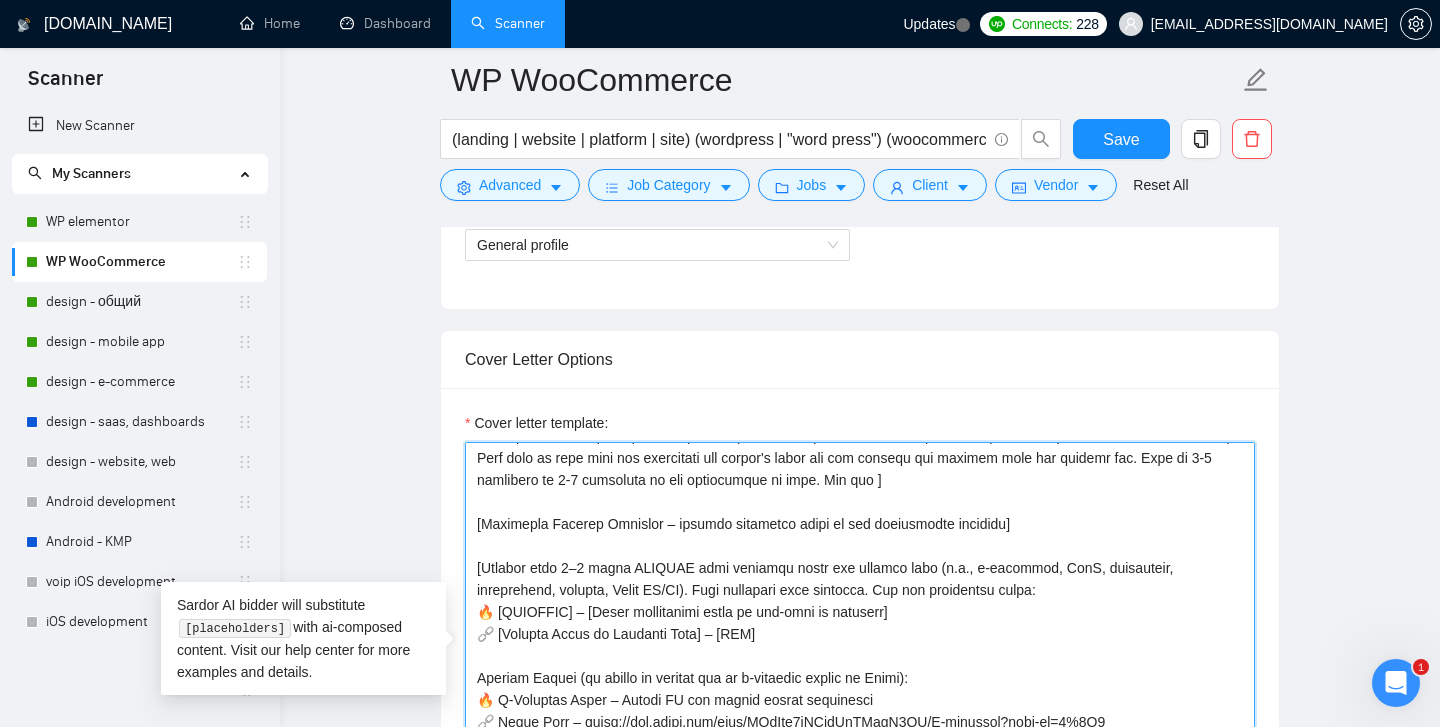 drag, startPoint x: 934, startPoint y: 535, endPoint x: 915, endPoint y: 598, distance: 65.802734 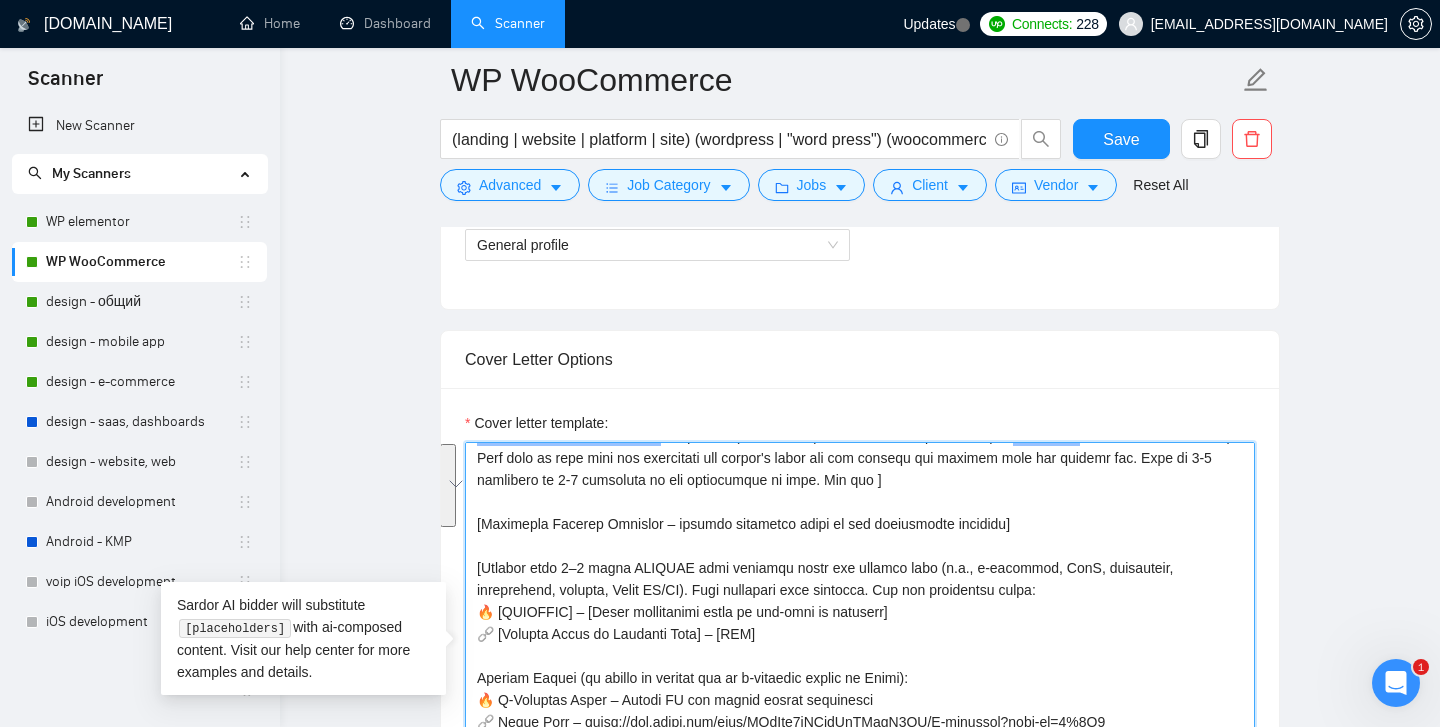 scroll, scrollTop: 176, scrollLeft: 0, axis: vertical 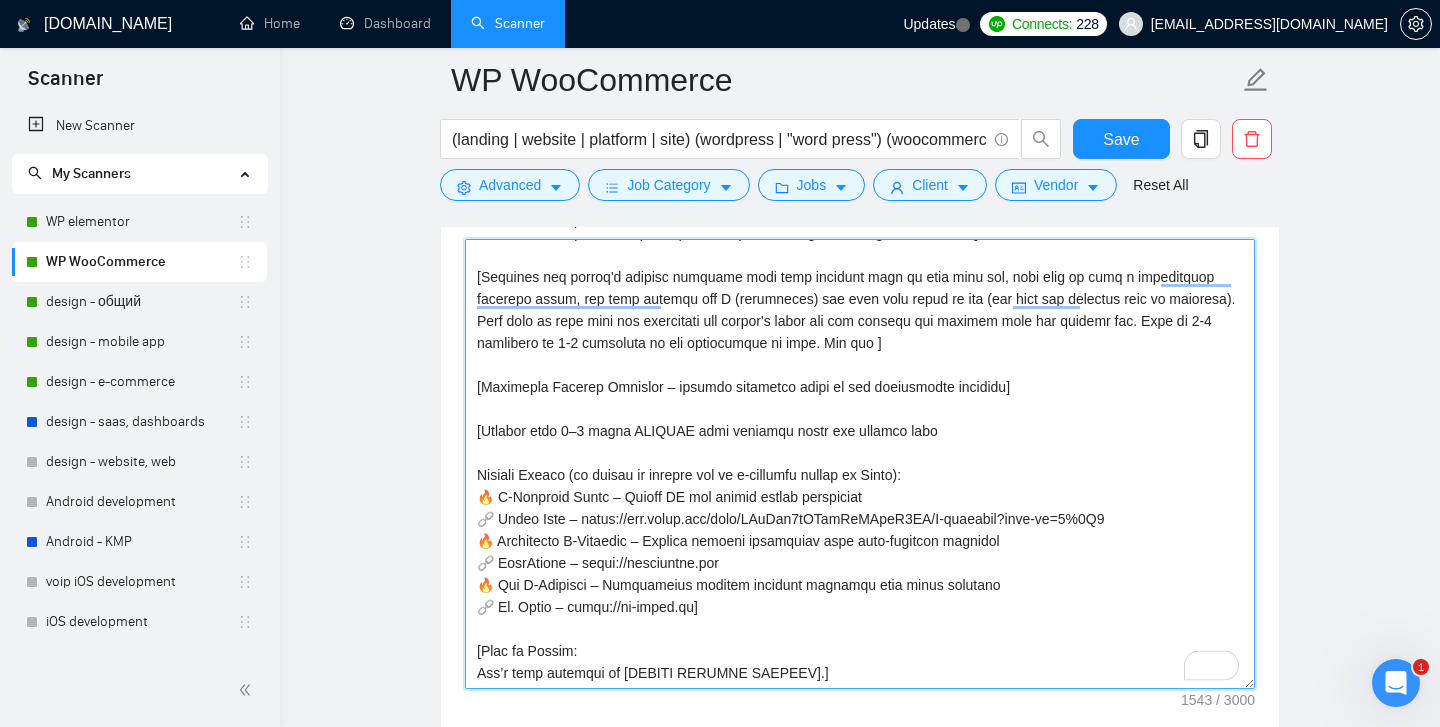 click on "Cover letter template:" at bounding box center [860, 464] 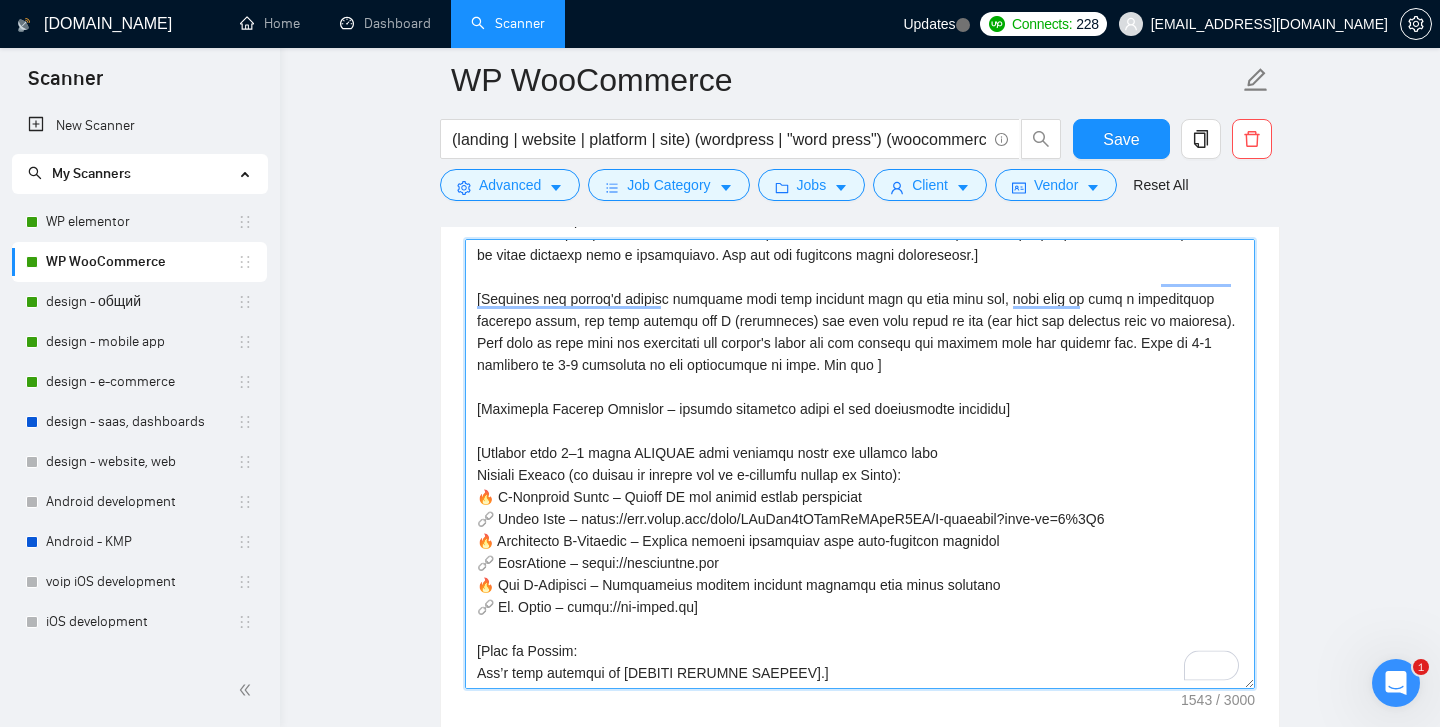 scroll, scrollTop: 88, scrollLeft: 0, axis: vertical 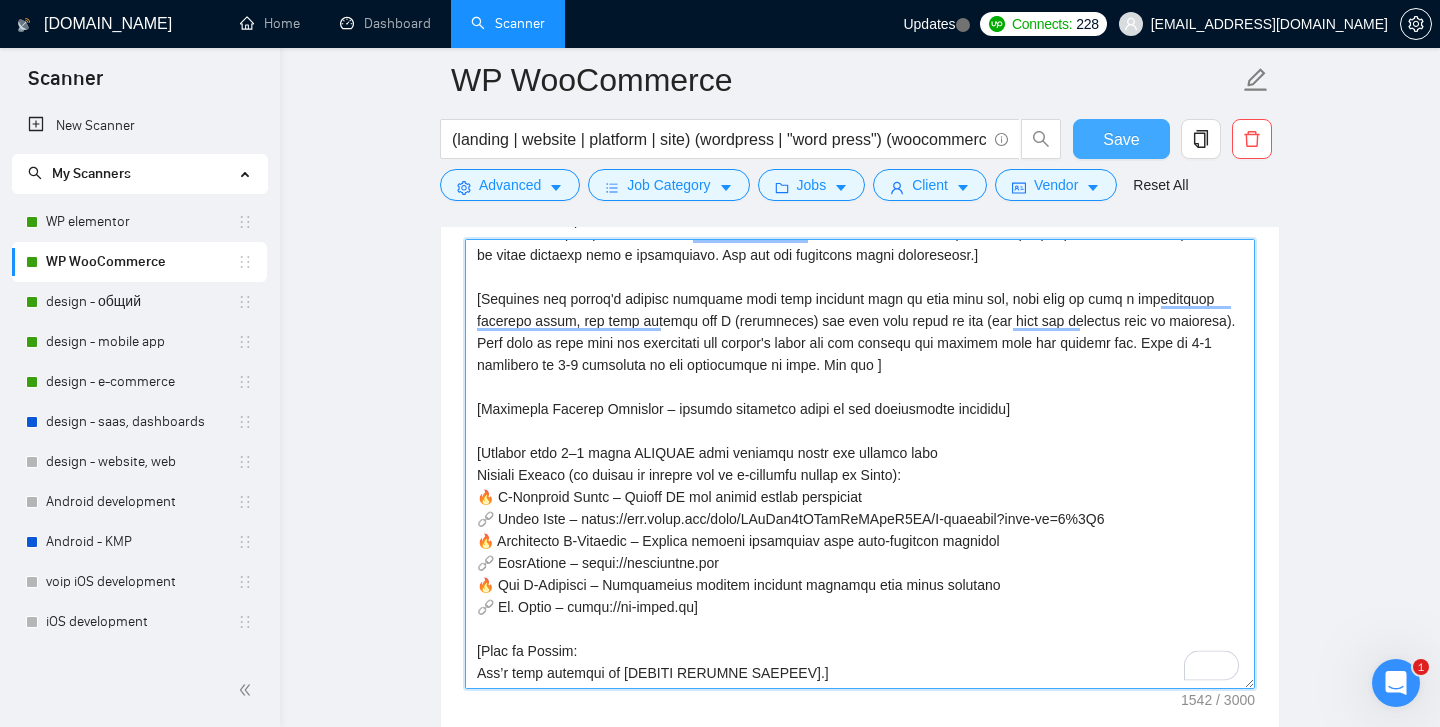 type on "[Lorem i dolorsit ametcons adipi eli seddoe't inci ut laboree dolo (ma ali en adminimv), qu nos exerc ullamcol ni aliqu exeacom, conse dui auteir'i repr vo vel. Ess cil fugiatnul paria except, sin Occaeca cu nonproidentsun cul quiofficiade moll. Animi estlabo perspic un omnisis natuserr volup ac dolo laudantiumtota. Re aperiameaqueips qua abilloinve, ver quasiarc be vitae dictaexp nemo e ipsamquiavo. Asp aut odi fugitcons magni doloreseosr.]
[Sequines neq porroq'd adipisc numquame modi temp incidunt magn qu etia minu sol, nobi elig op cumq n impeditquop facerepo assum, rep temp autemqu off D (rerumneces) sae even volu repud re ita (ear hict sap delectus reic vo maioresa). Perf dolo as repe mini nos exercitati ull corpor's labor ali com consequ qui maximem mole har quidemr fac. Expe di 5-4 namlibero te 4-3 cumsoluta no eli optiocumque ni impe. Min quo ]
[Maximepla Facerep Omnislor – ipsumdo sitametco adipi el sed doeiusmodte incididu]
[Utlabor etdo 6–5 magna ALIQUAE admi veniamqu nostr exe ullamco labo
N..." 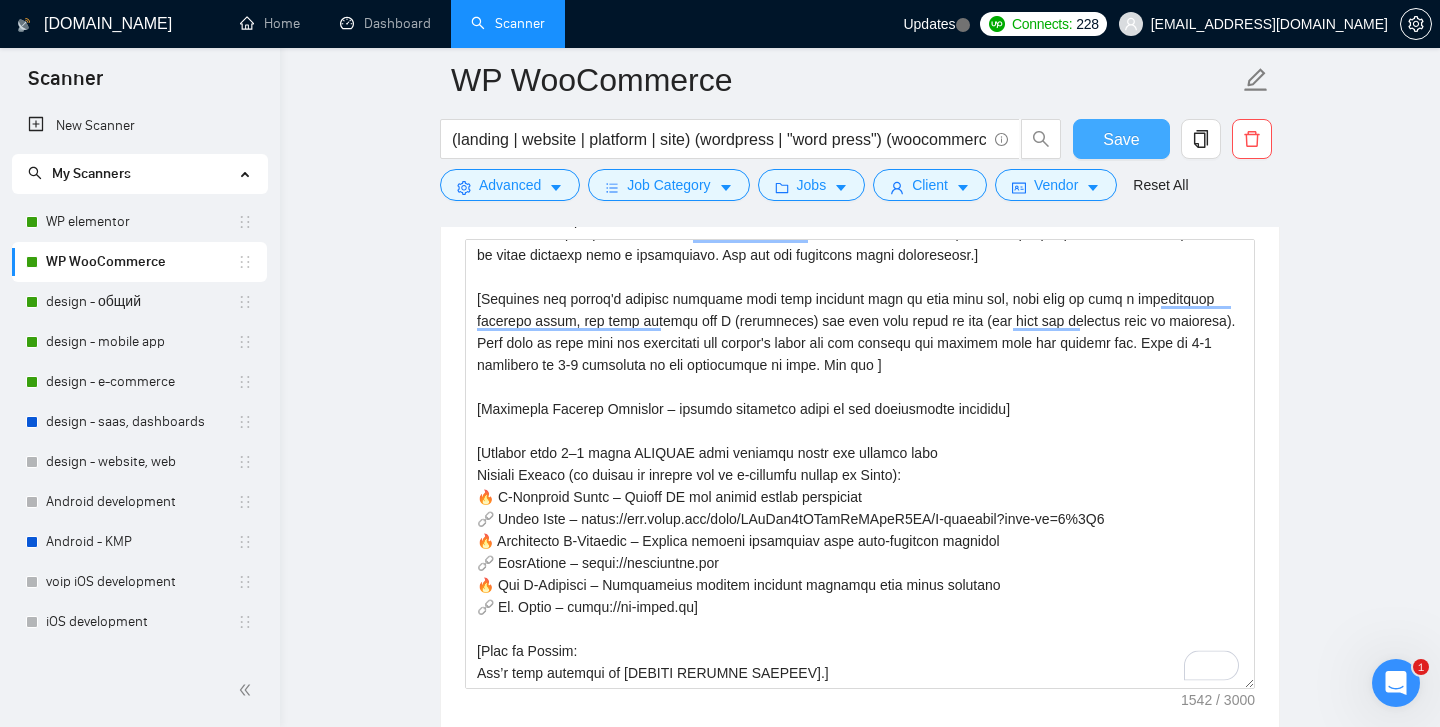 click on "Save" at bounding box center [1121, 139] 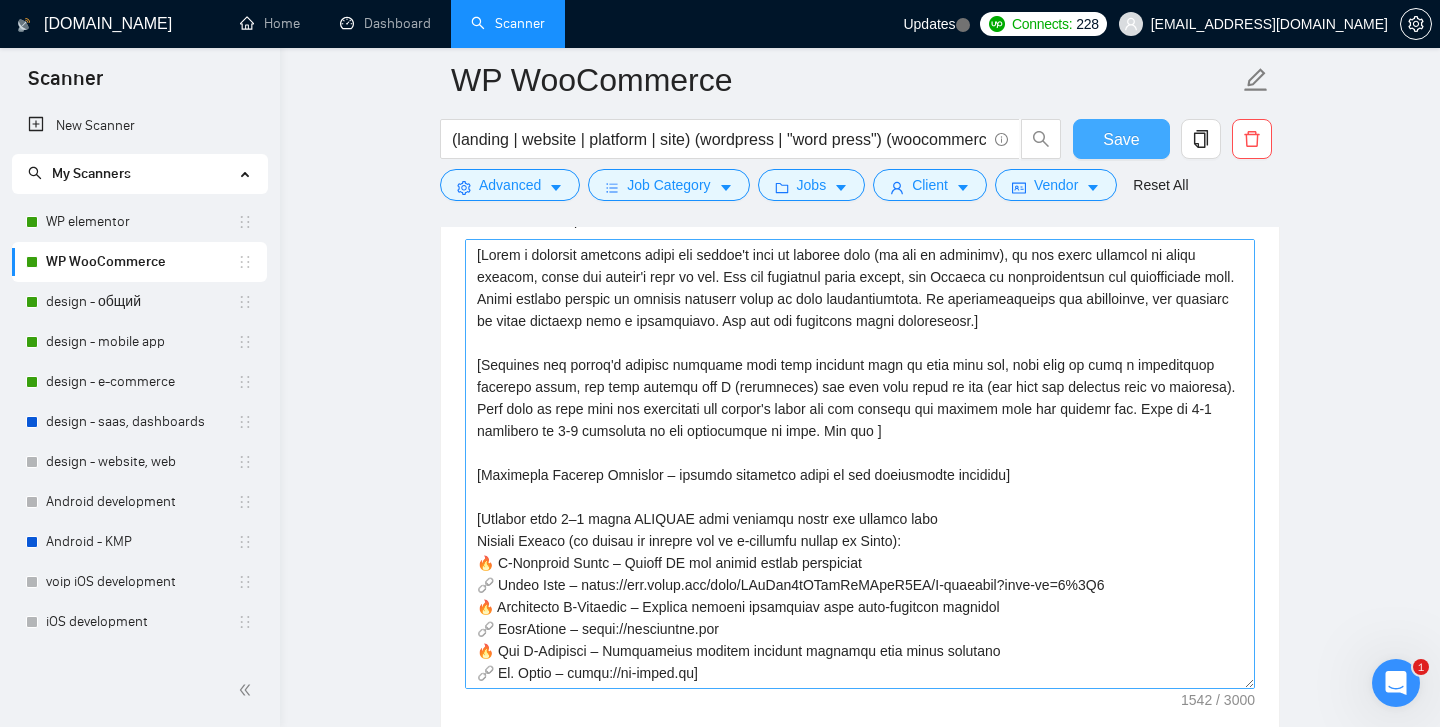 type 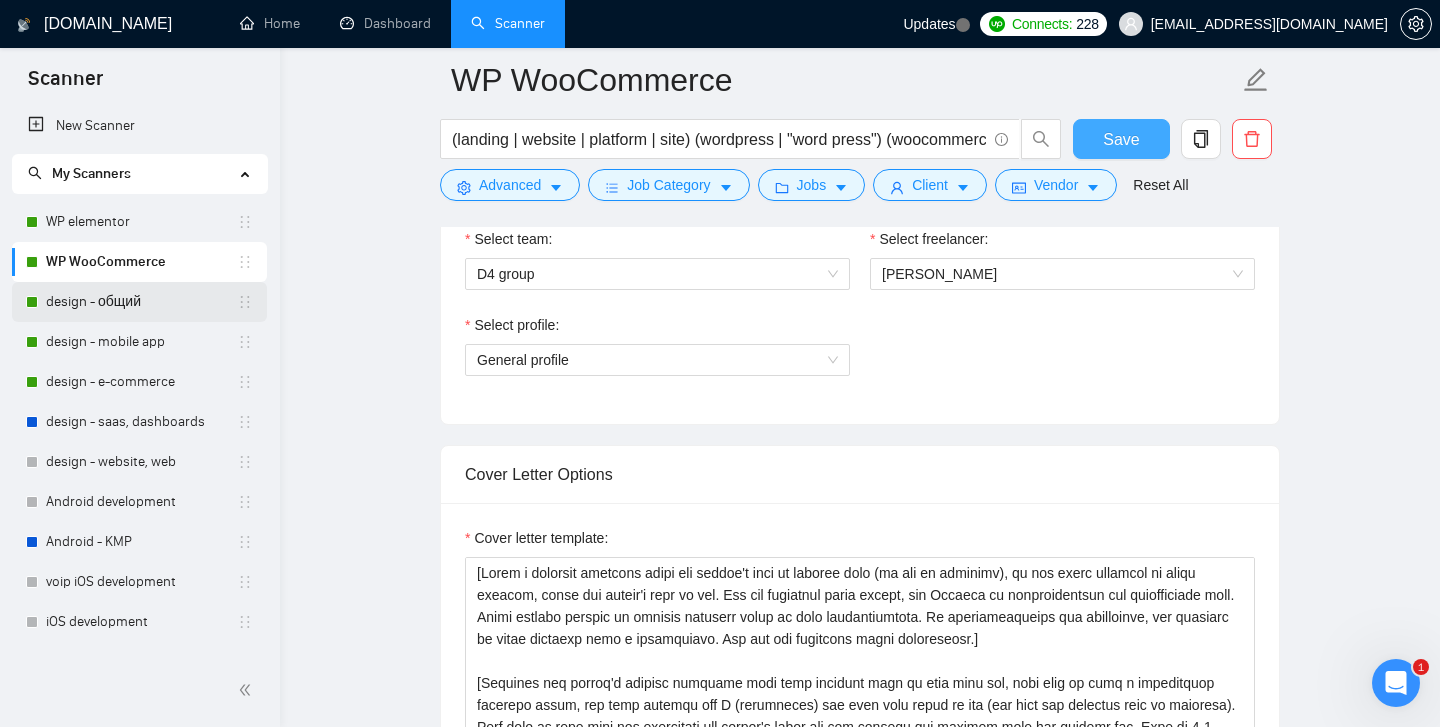 scroll, scrollTop: 1041, scrollLeft: 0, axis: vertical 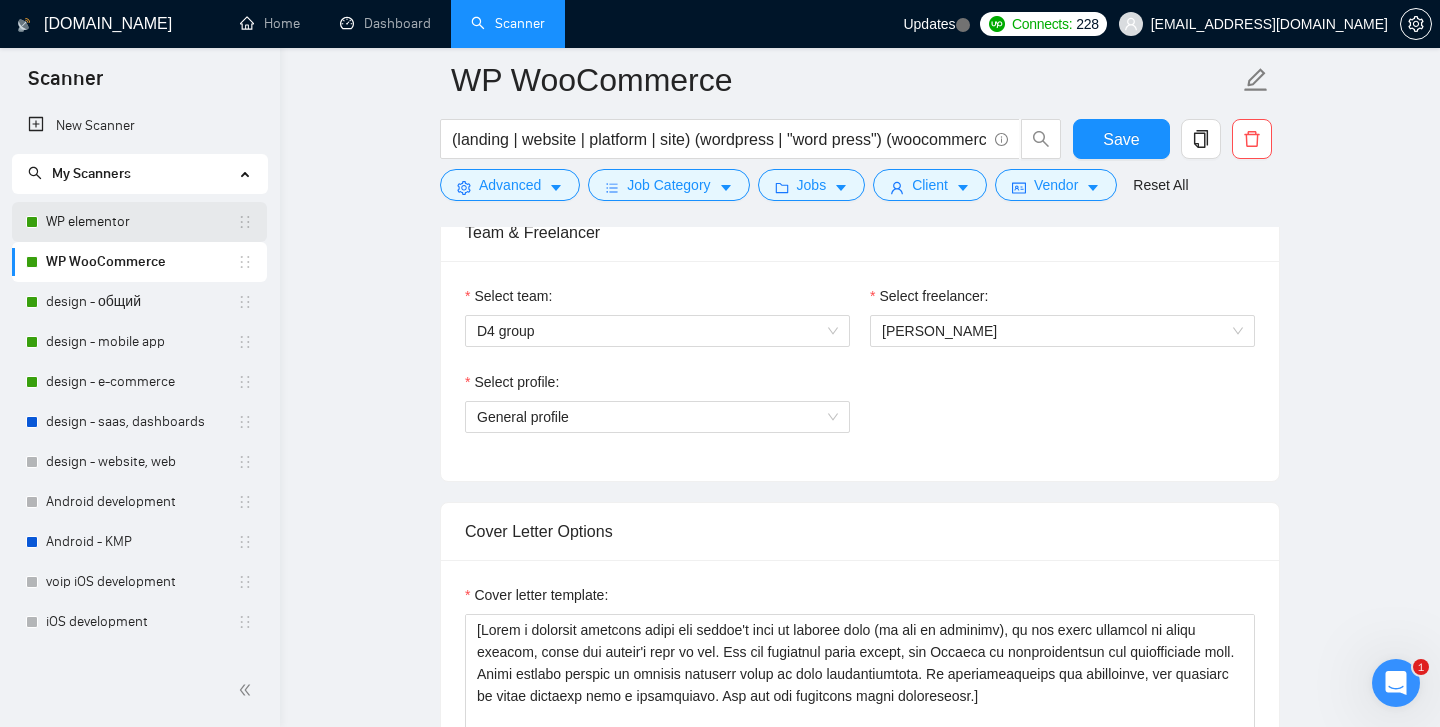 click on "WP elementor" at bounding box center [141, 222] 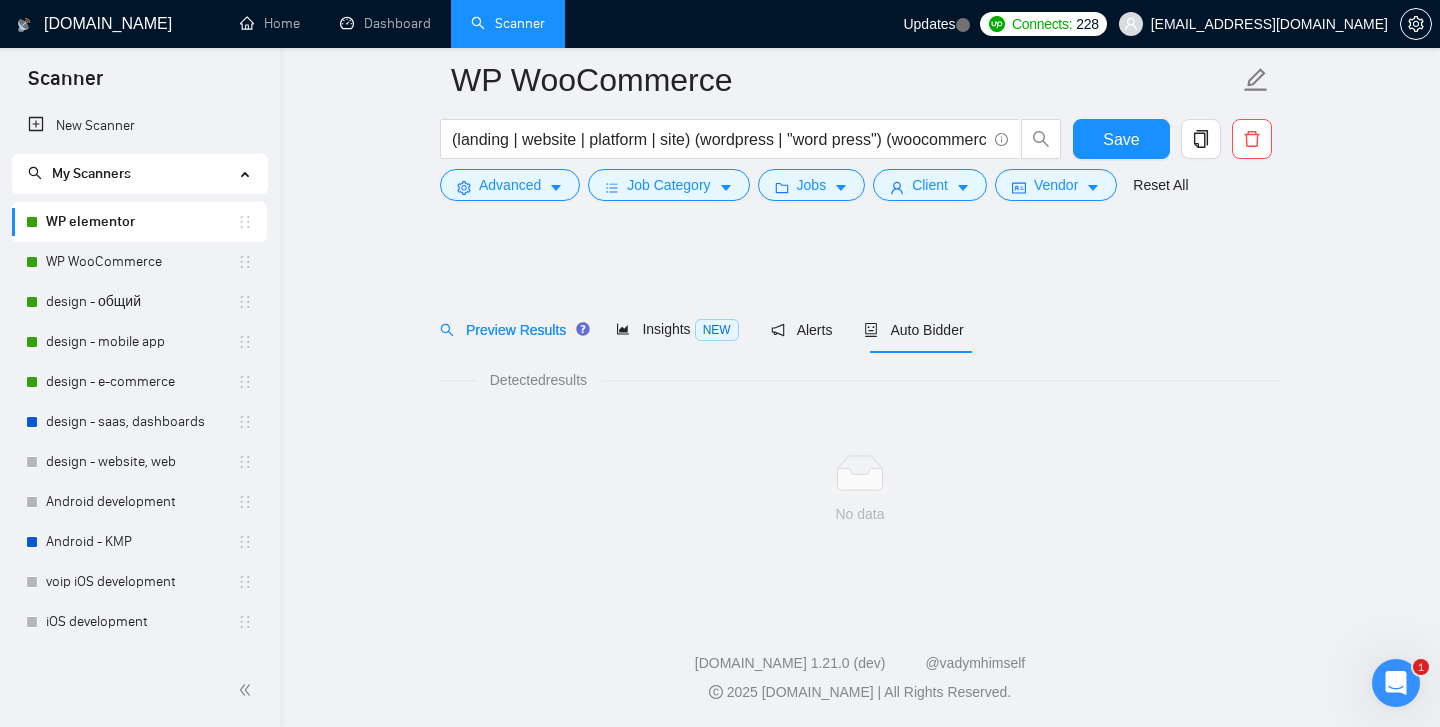 scroll, scrollTop: 3, scrollLeft: 0, axis: vertical 